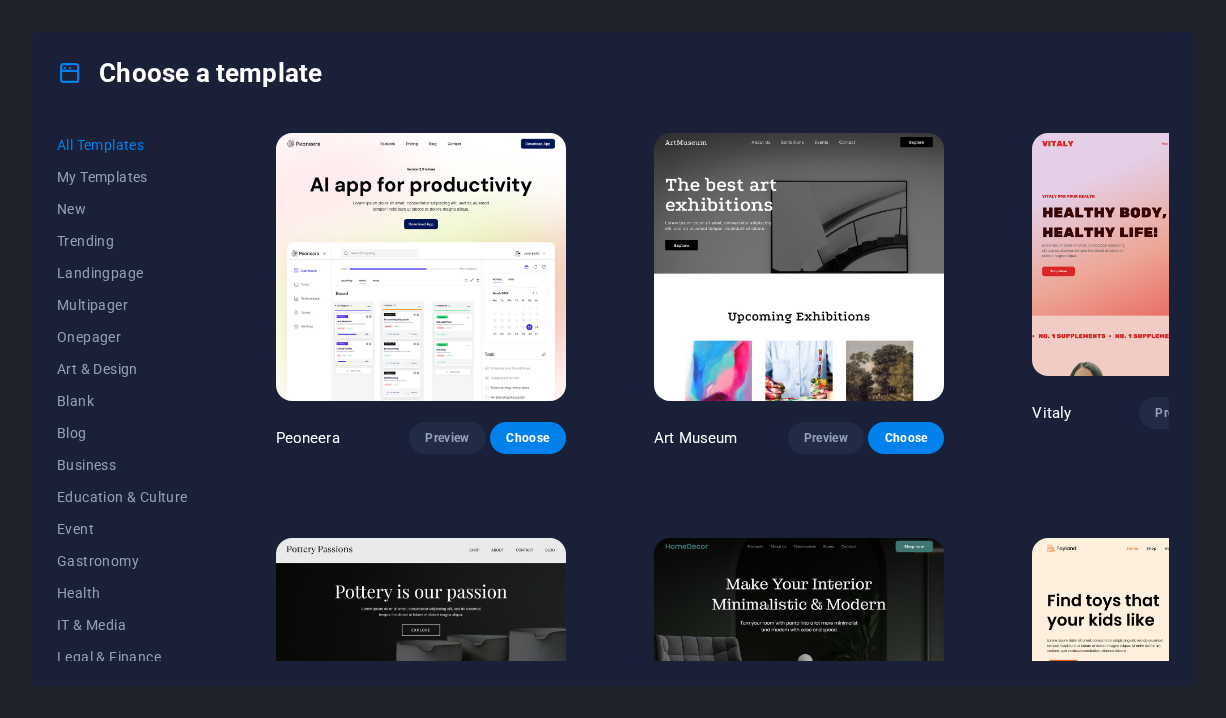 scroll, scrollTop: 0, scrollLeft: 0, axis: both 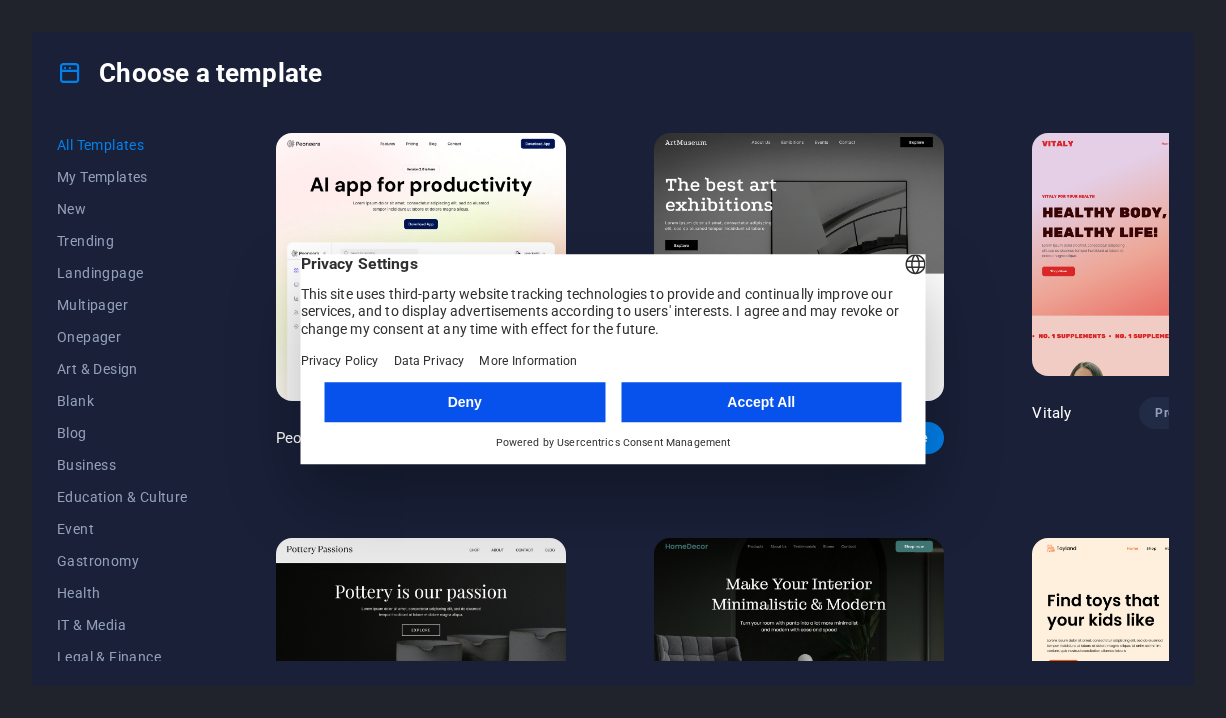 click on "Deny" at bounding box center [465, 402] 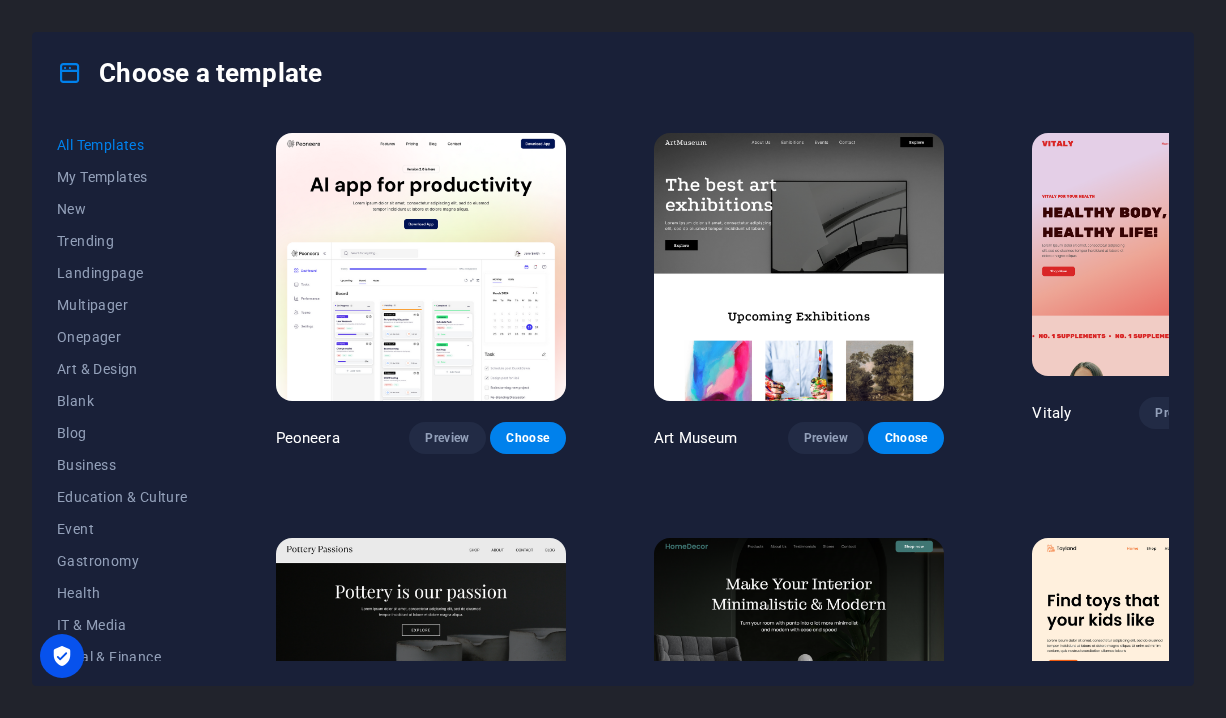 scroll, scrollTop: 0, scrollLeft: 30, axis: horizontal 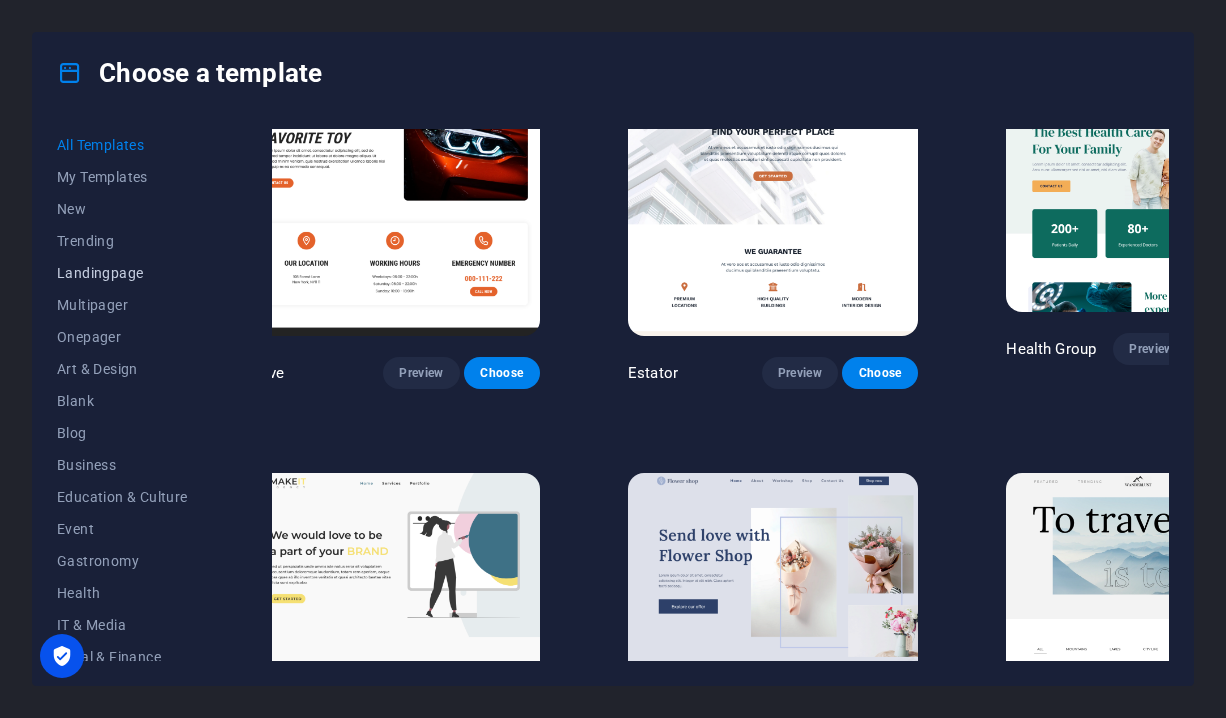 click on "Landingpage" at bounding box center (122, 273) 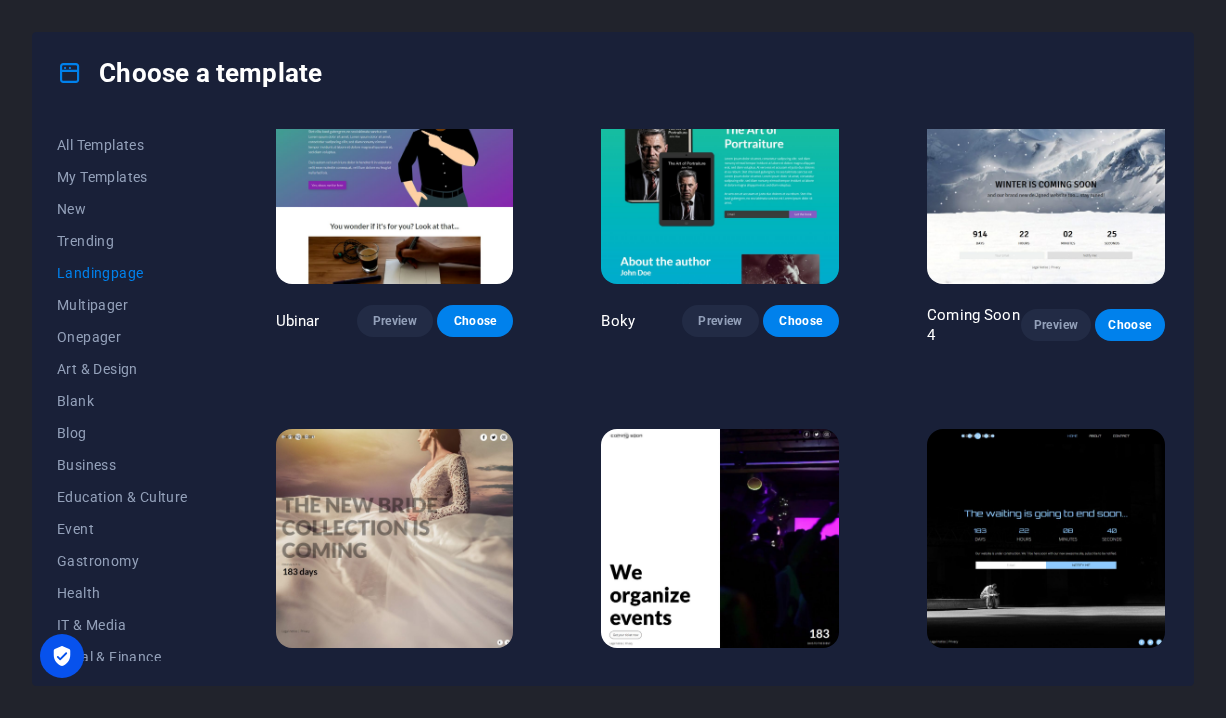 scroll, scrollTop: 2584, scrollLeft: 0, axis: vertical 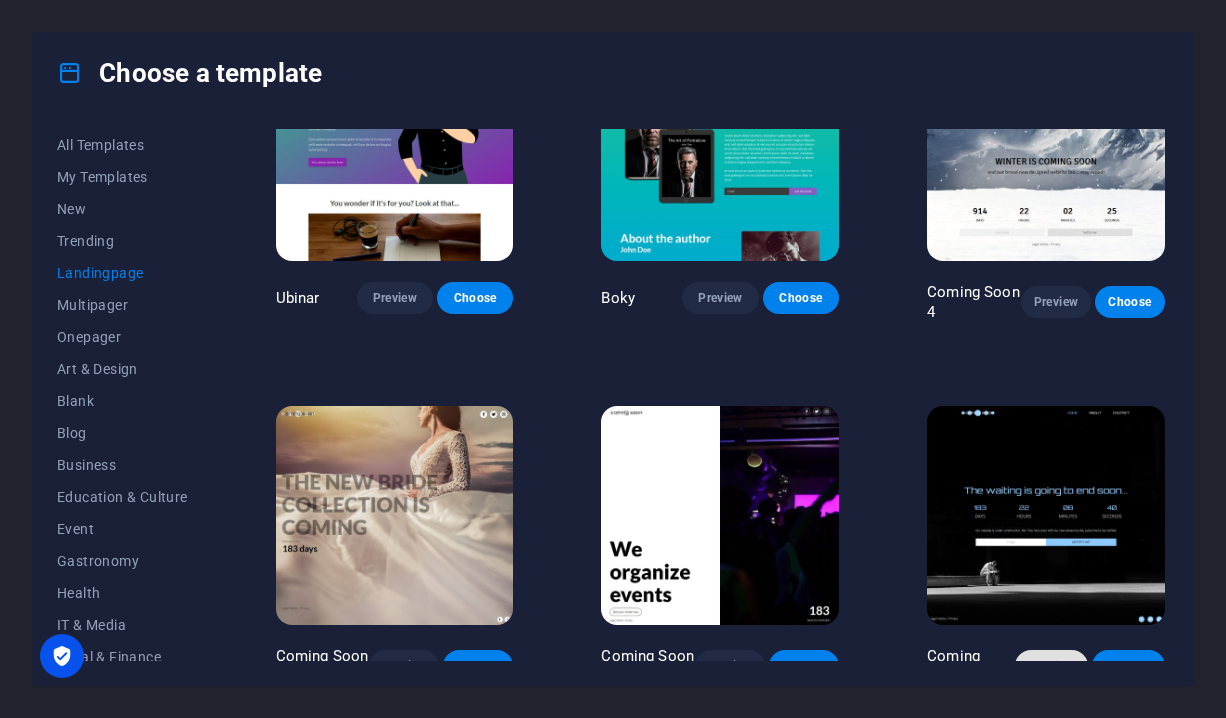 click on "Preview" at bounding box center (1051, 666) 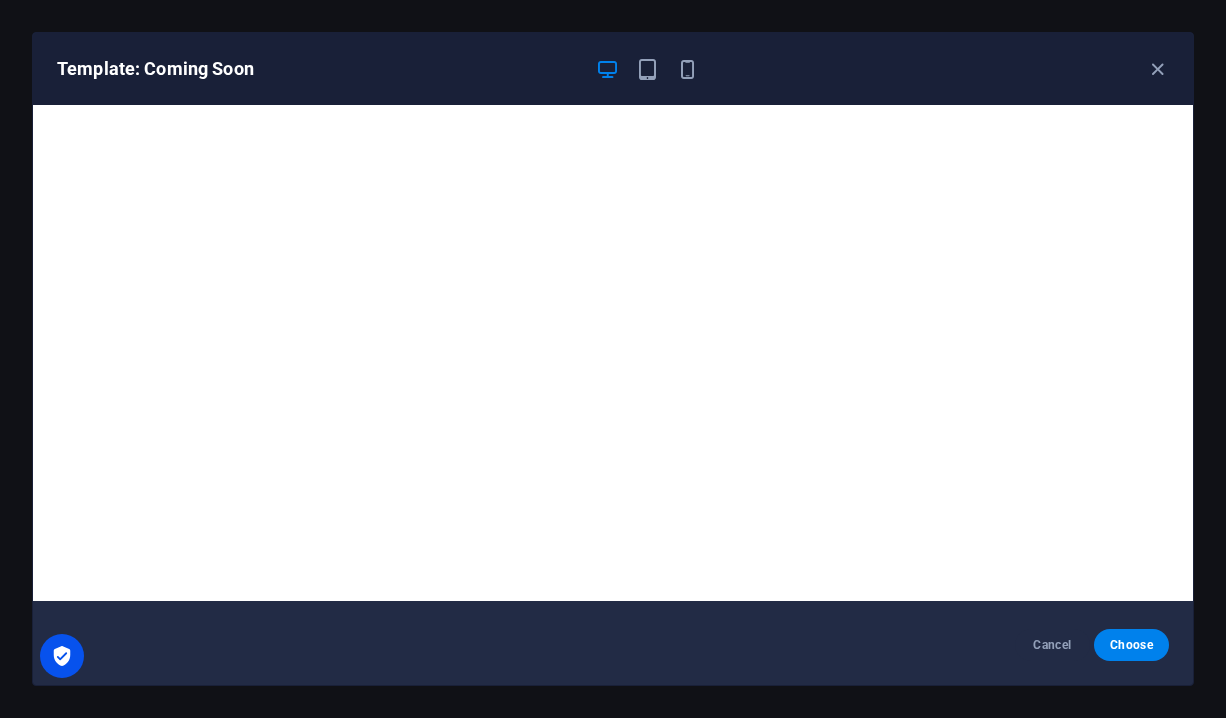 scroll, scrollTop: 0, scrollLeft: 0, axis: both 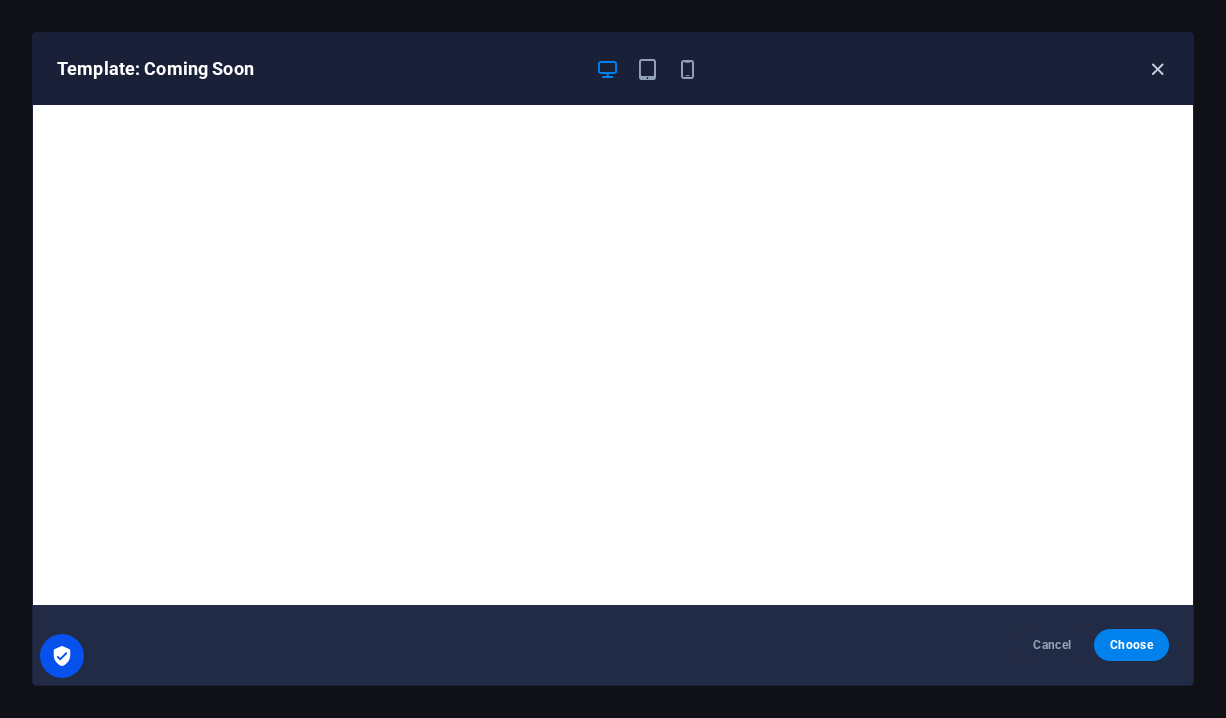 click at bounding box center (1157, 69) 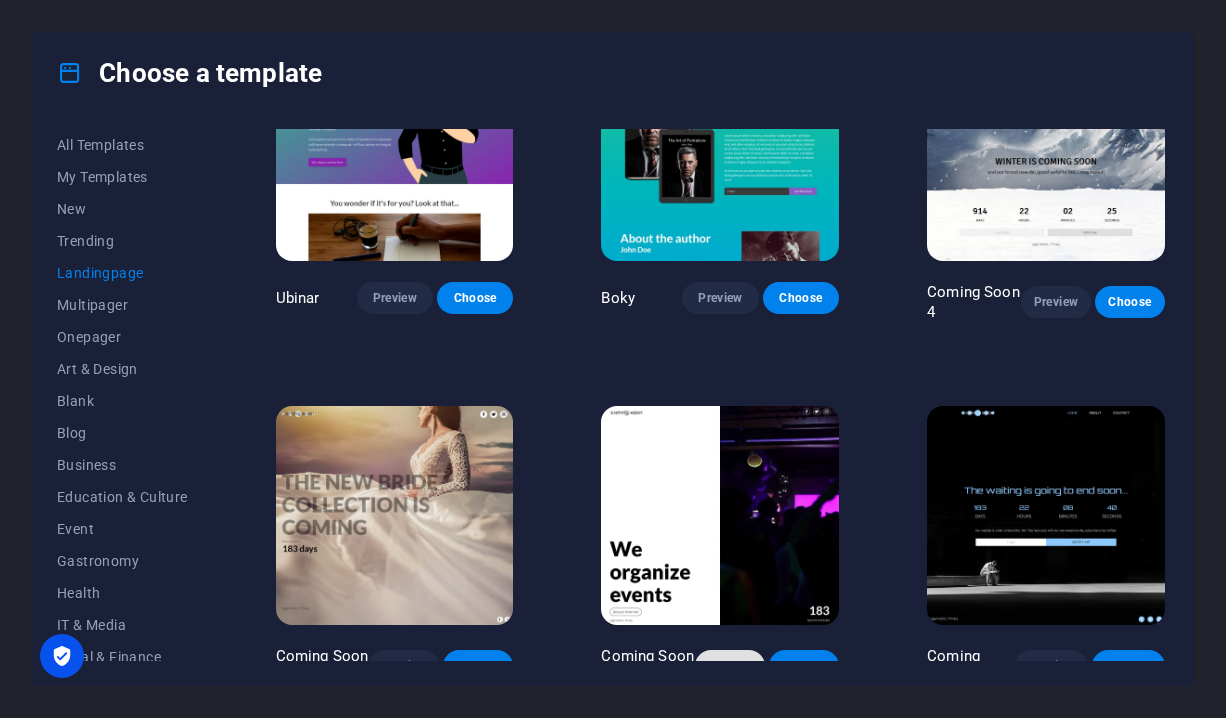 click on "Preview" at bounding box center (730, 666) 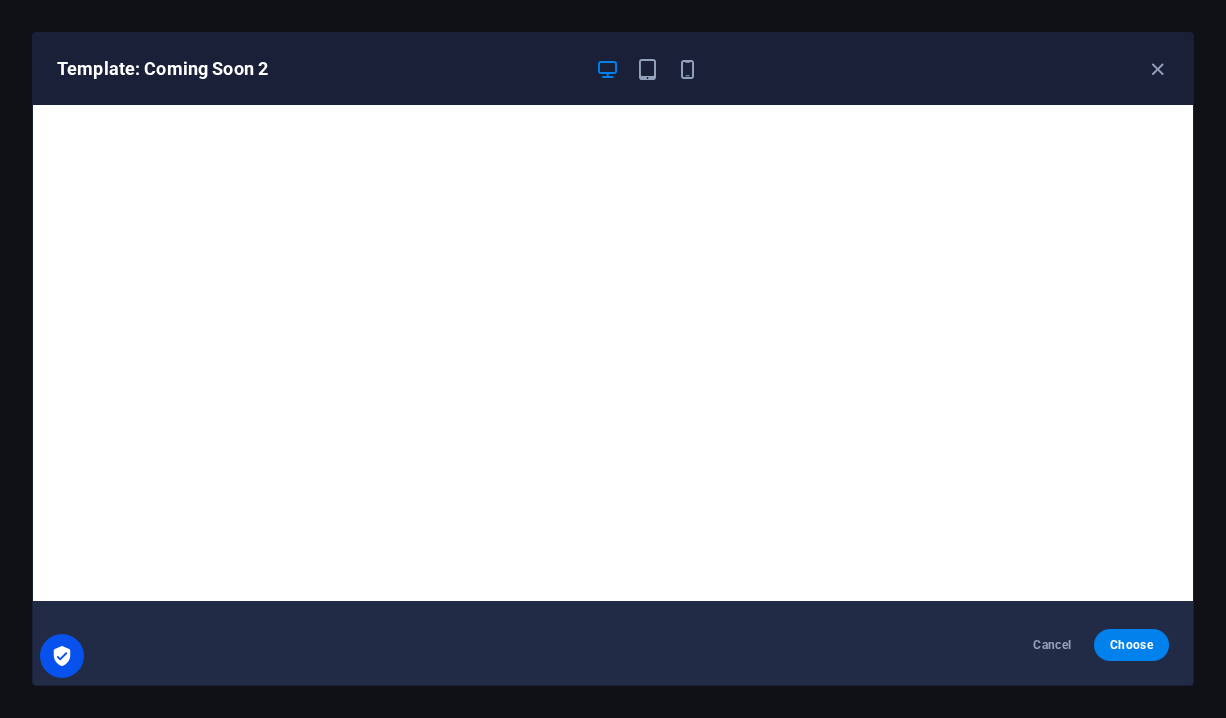 scroll, scrollTop: 0, scrollLeft: 0, axis: both 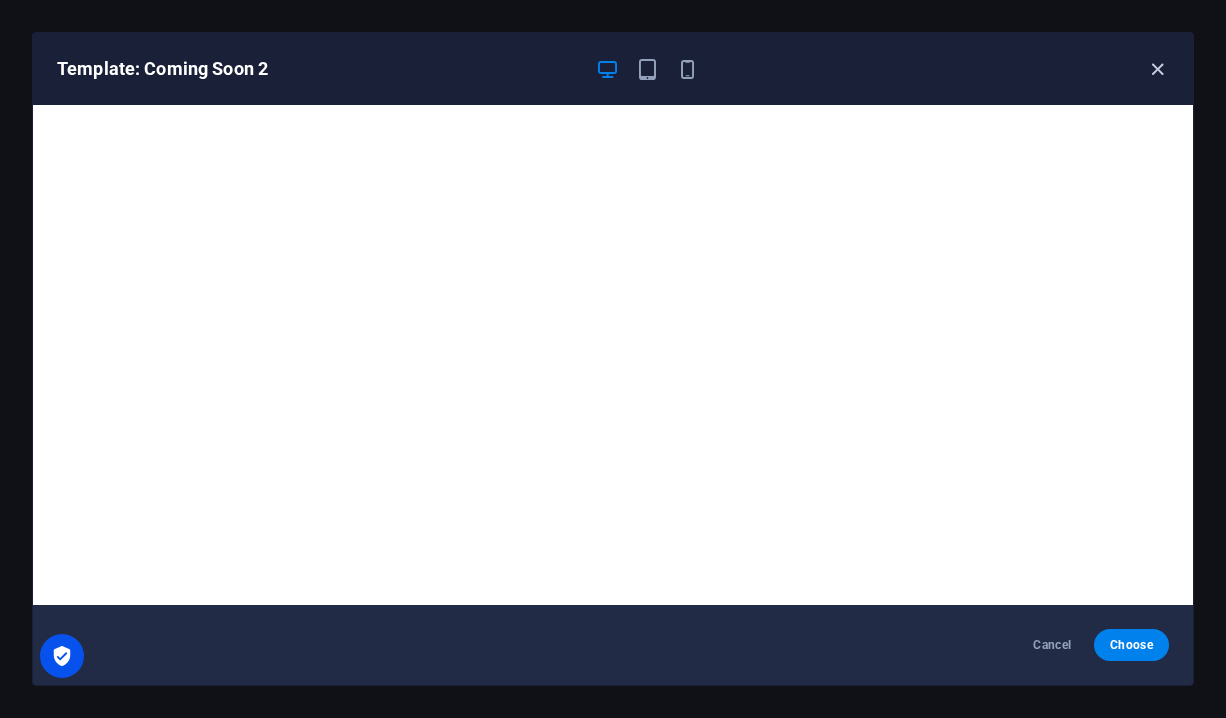 click at bounding box center [1157, 69] 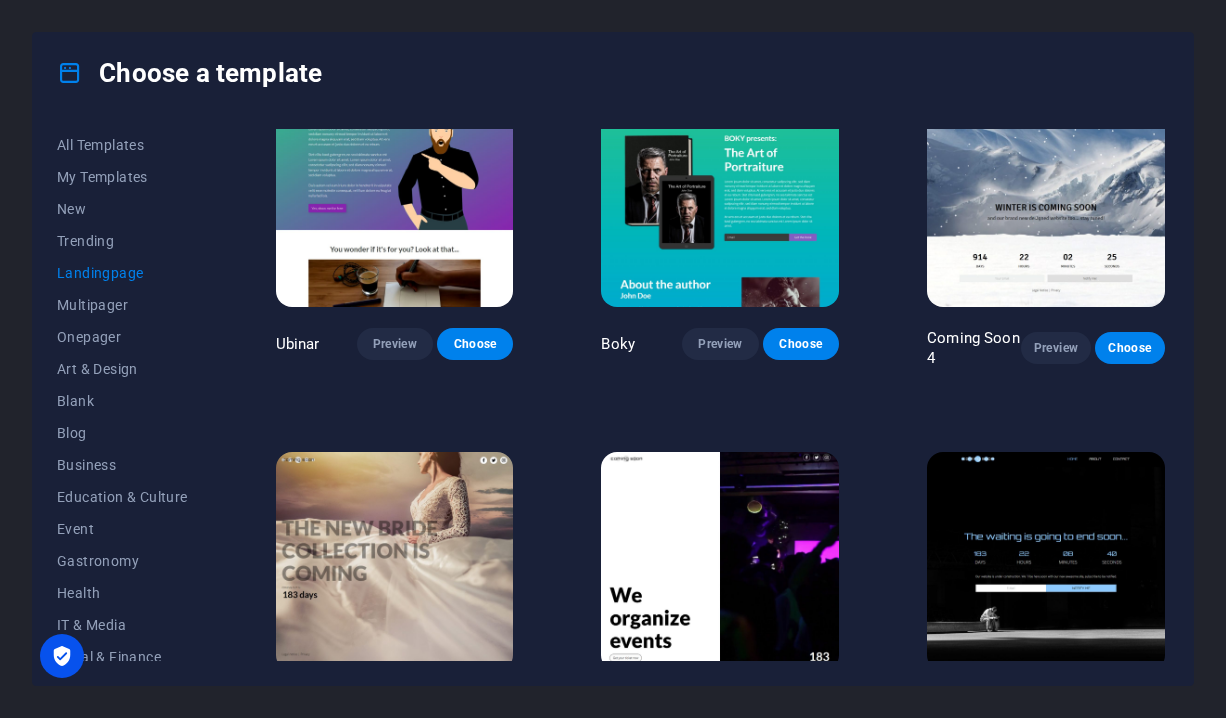 scroll, scrollTop: 2584, scrollLeft: 0, axis: vertical 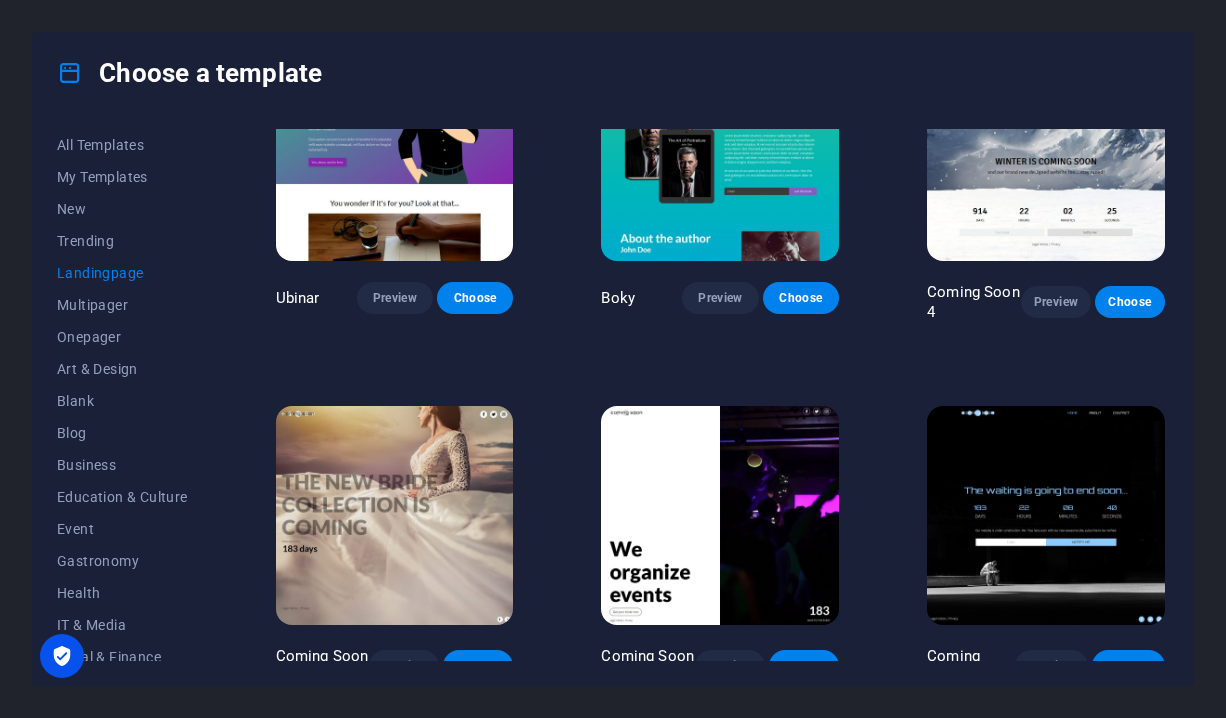click on "Choose" at bounding box center [1128, 666] 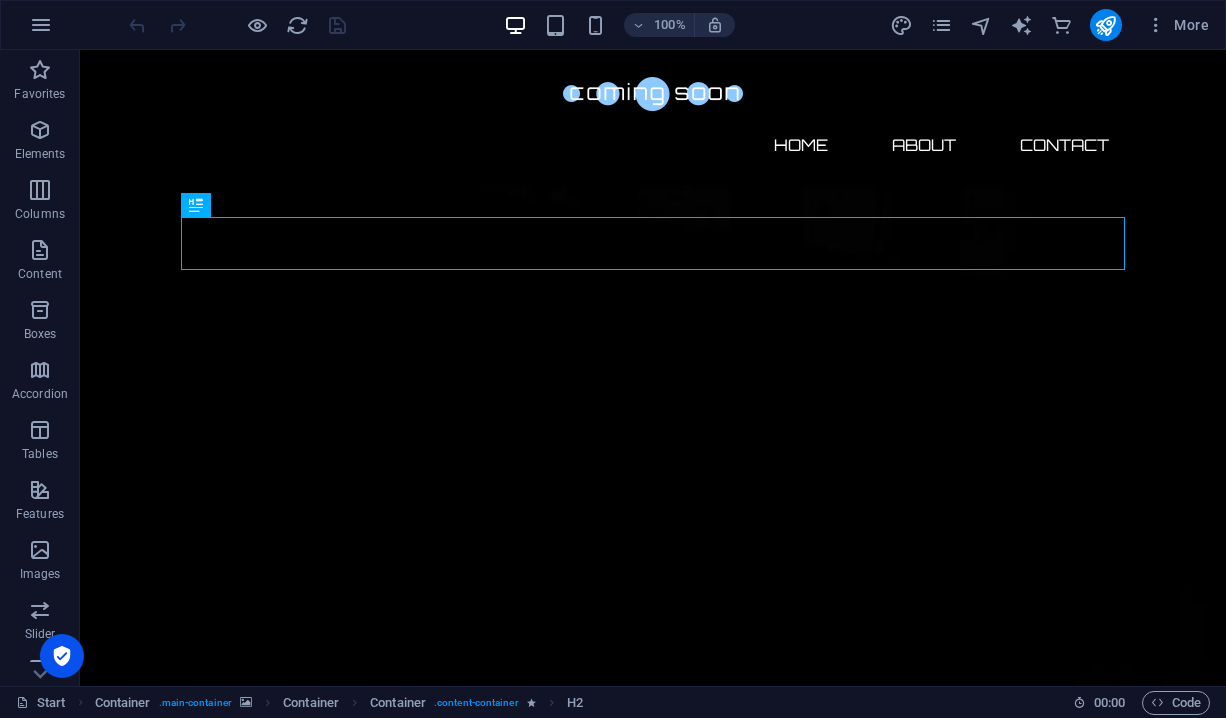 scroll, scrollTop: 0, scrollLeft: 0, axis: both 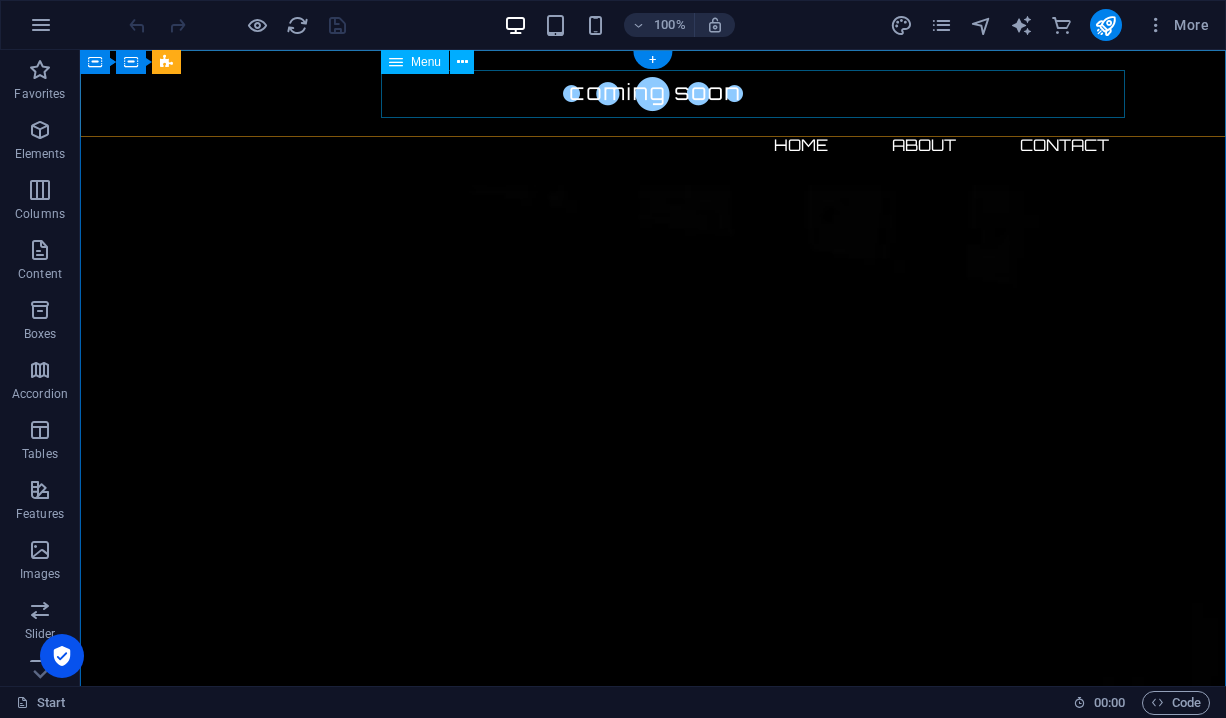 click on "Home About Contact" at bounding box center [653, 145] 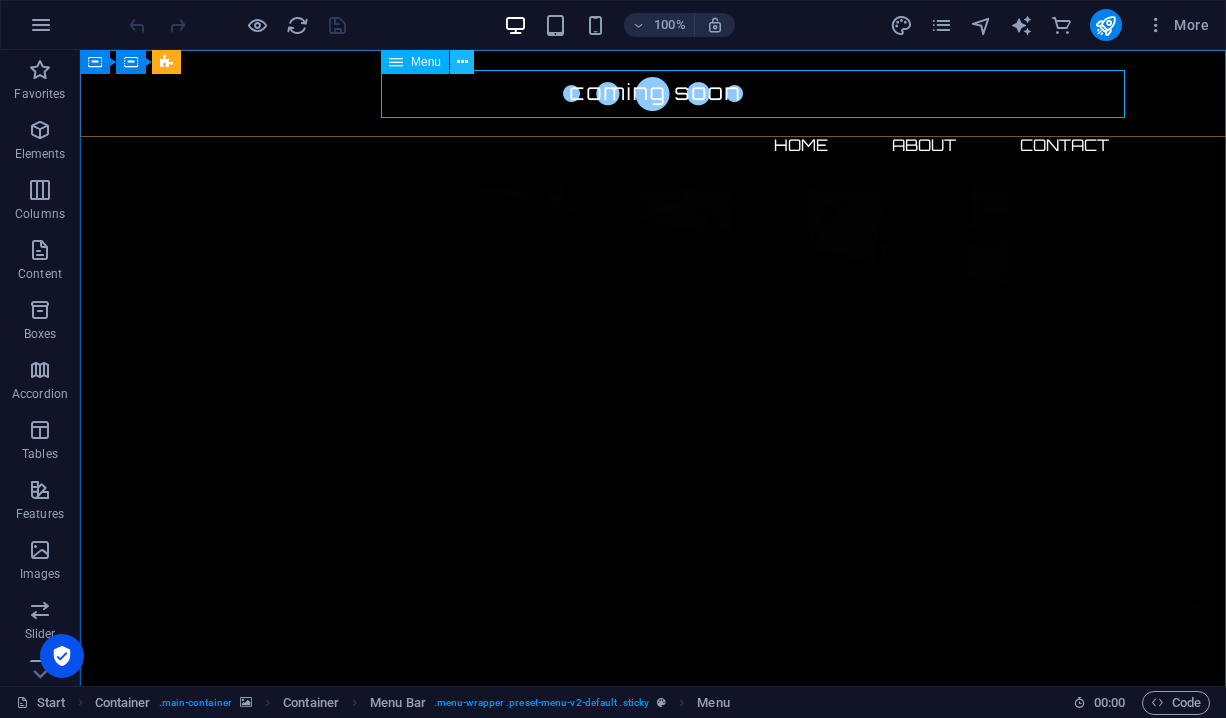 click at bounding box center (462, 62) 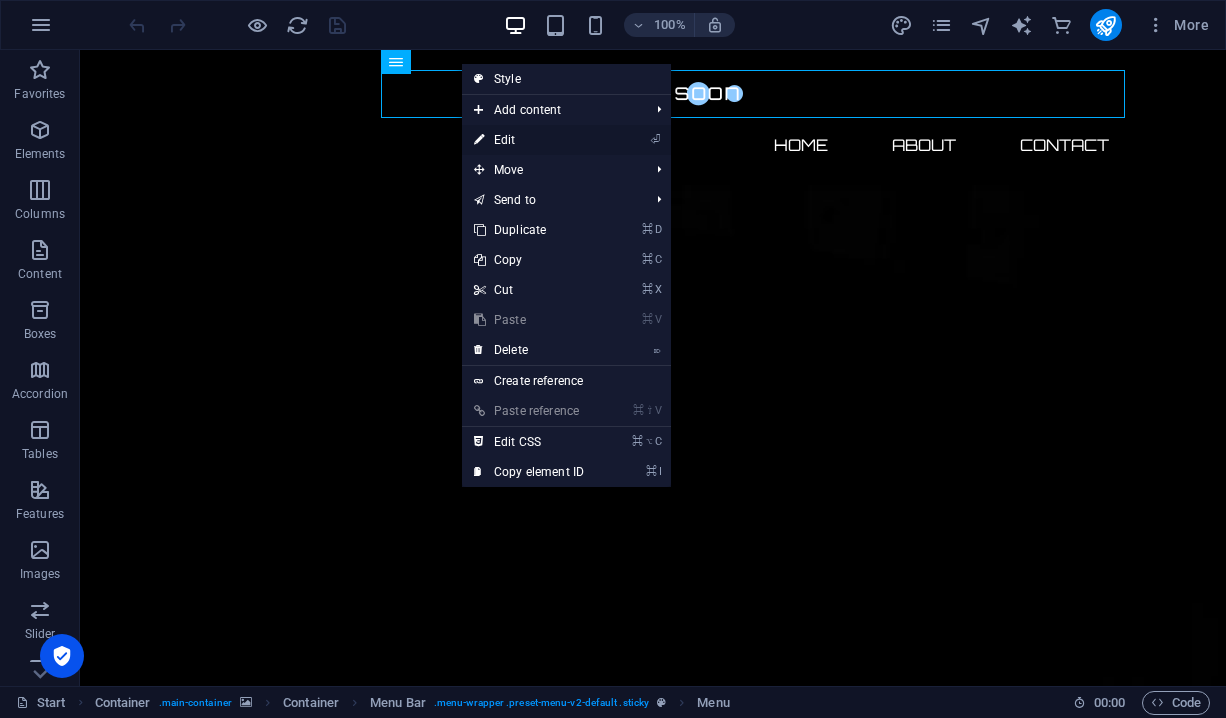 click on "⏎  Edit" at bounding box center [529, 140] 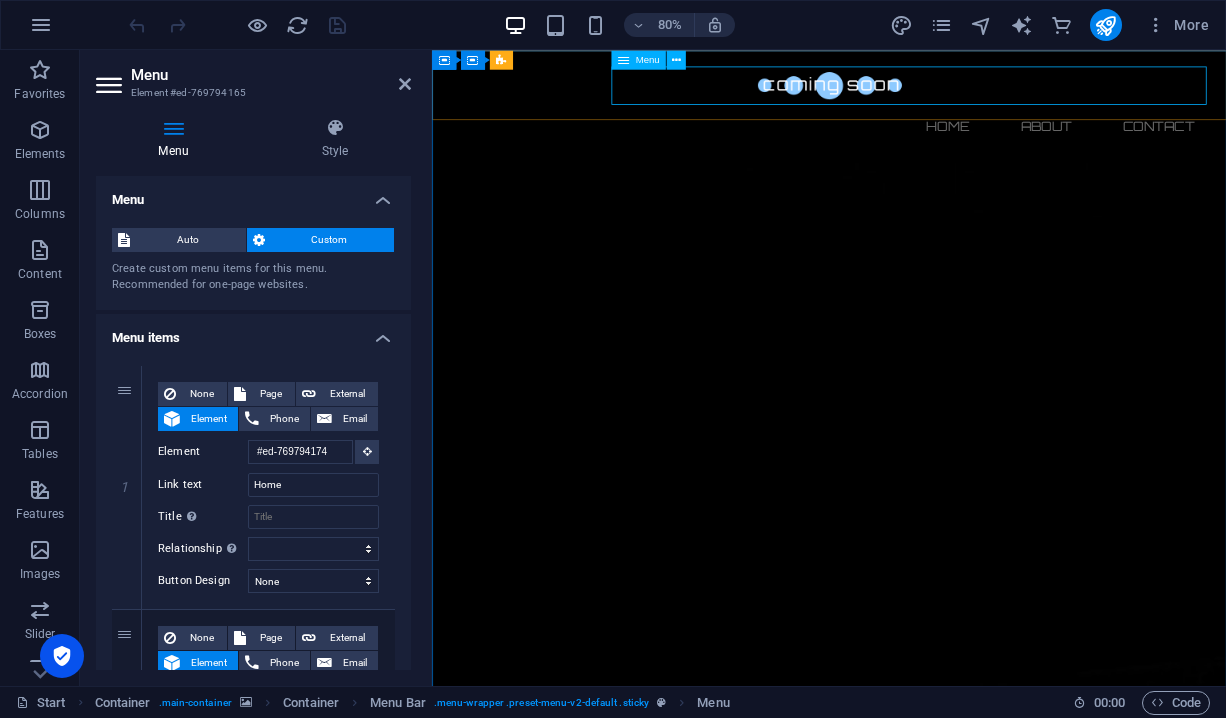 click on "Home About Contact" at bounding box center [929, 145] 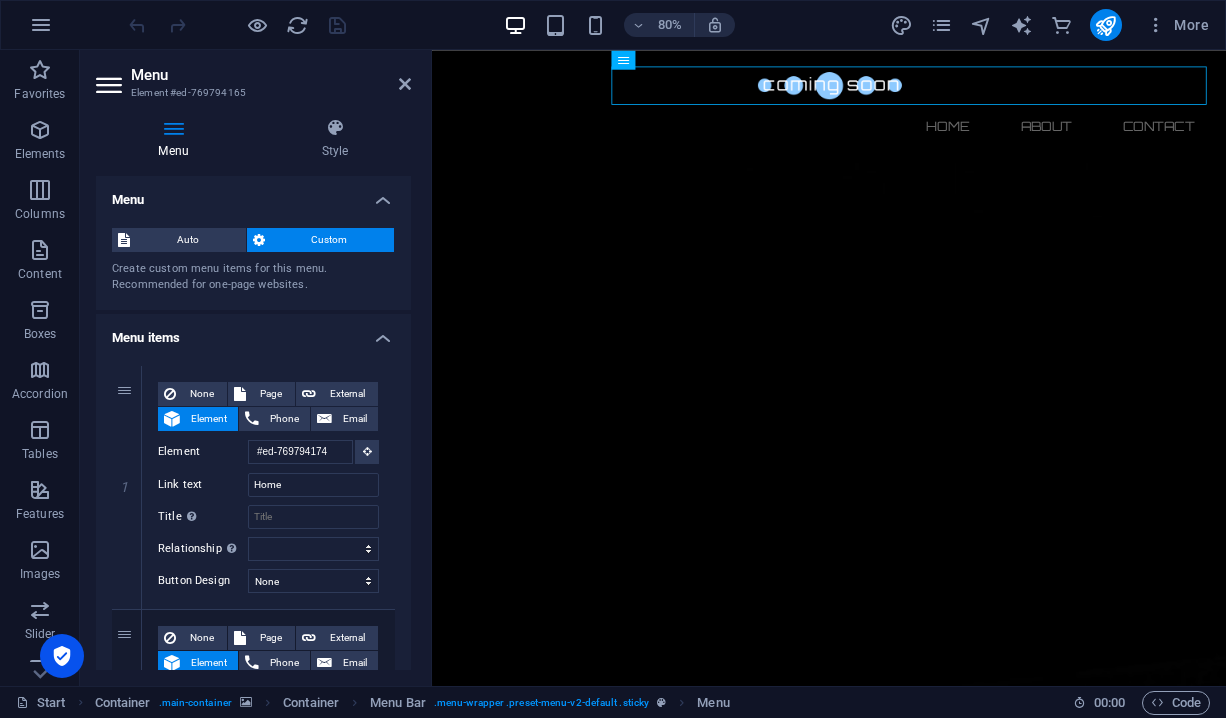 click on "Menu items" at bounding box center (253, 332) 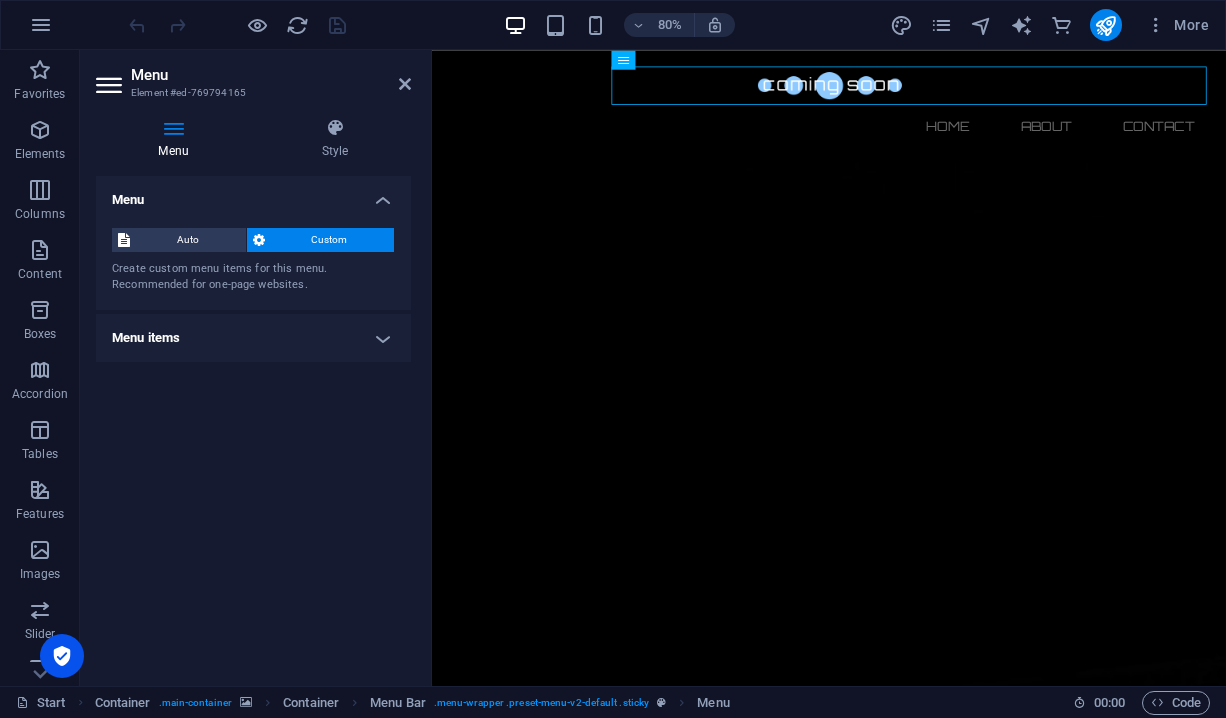 click on "Menu items" at bounding box center [253, 338] 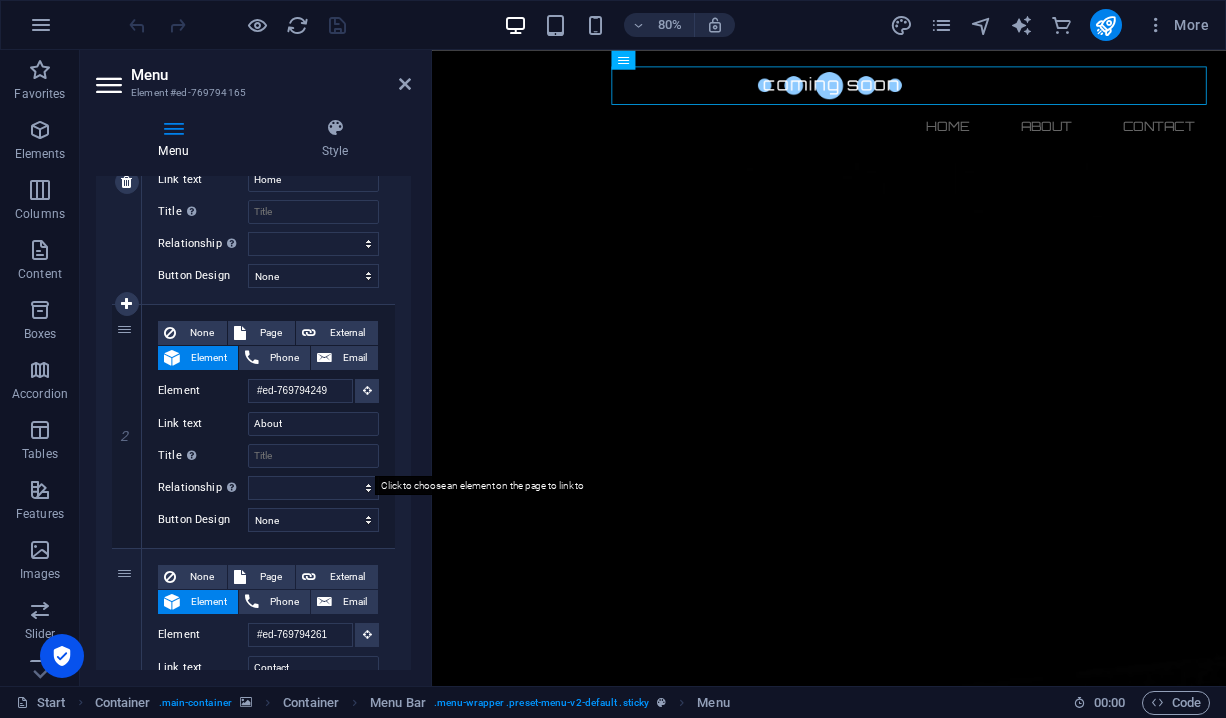 scroll, scrollTop: 307, scrollLeft: 0, axis: vertical 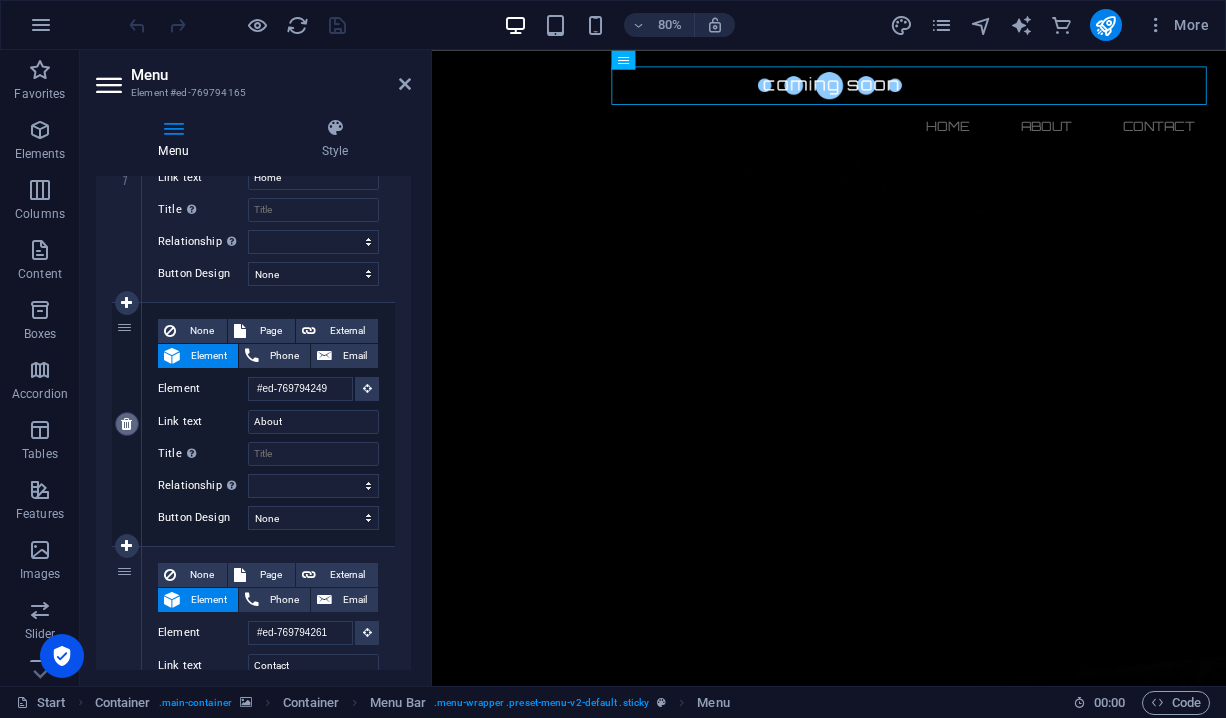 click at bounding box center [126, 424] 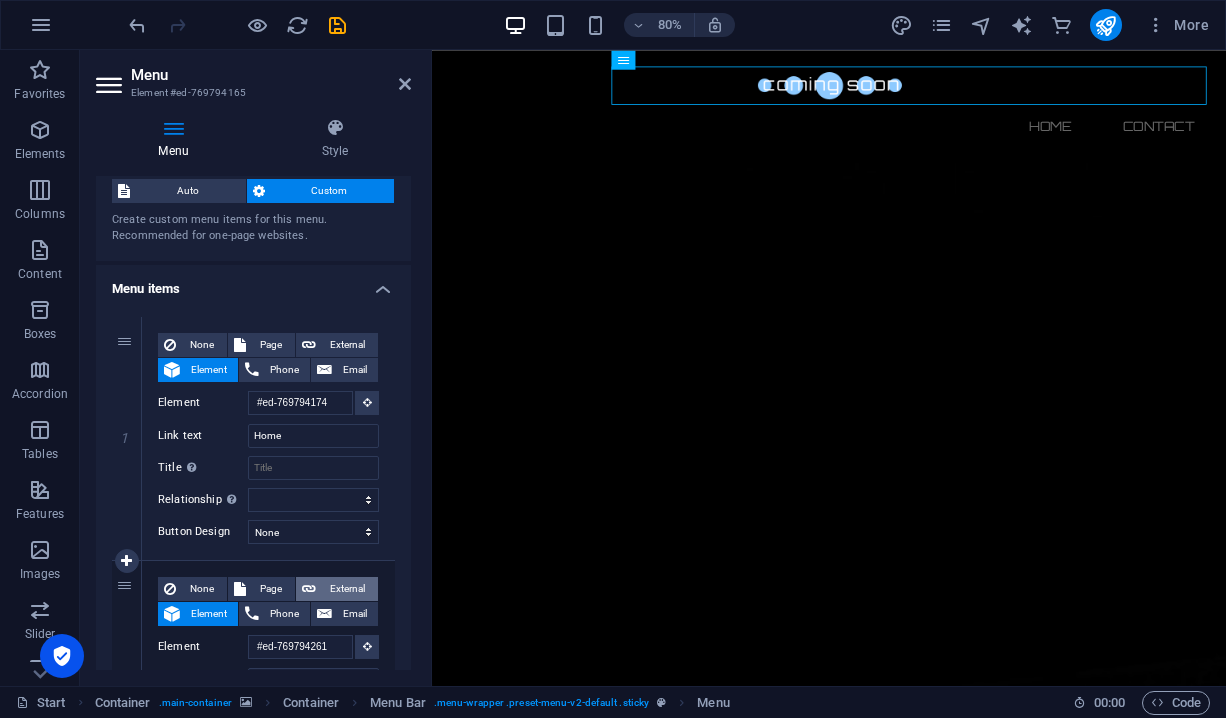scroll, scrollTop: 21, scrollLeft: 0, axis: vertical 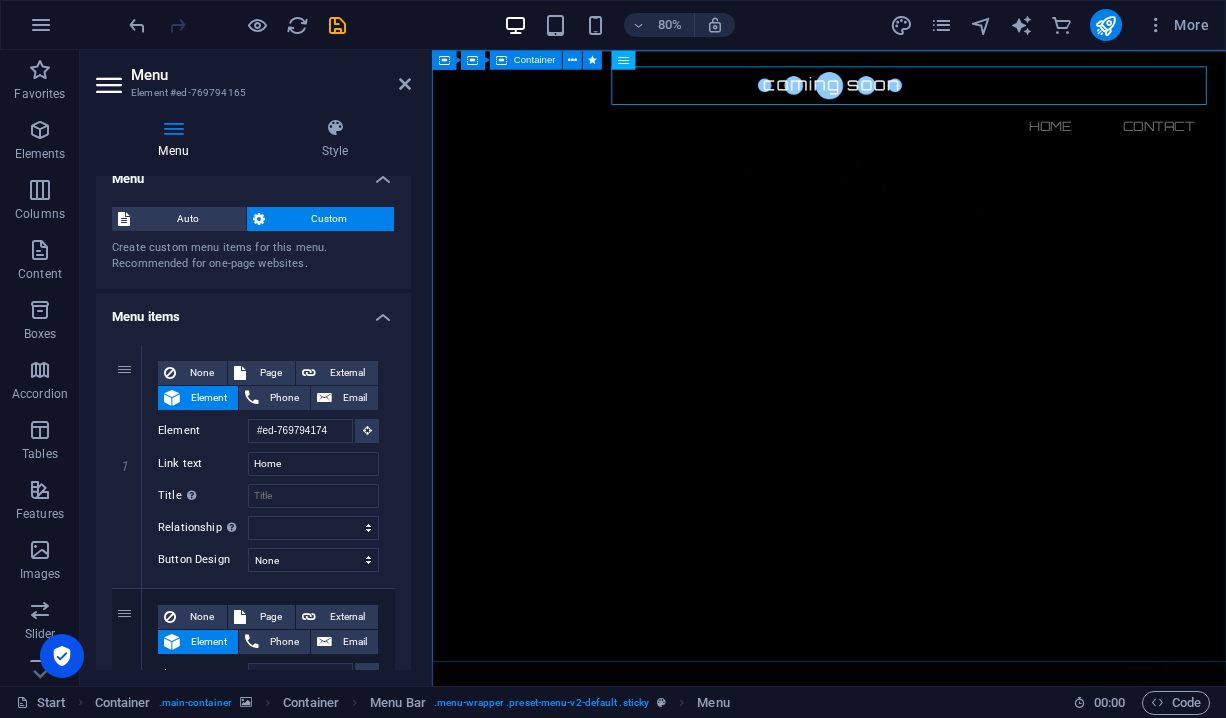 click on "The waiting is going to end soon... 0 Days 0 Hours 0 Minutes 0 Seconds Our website is under construction. We`ll be here soon with our new awesome site, subscribe to be notified.  Notify me   I have read and understand the privacy policy. Unreadable? Regenerate" at bounding box center [928, 2751] 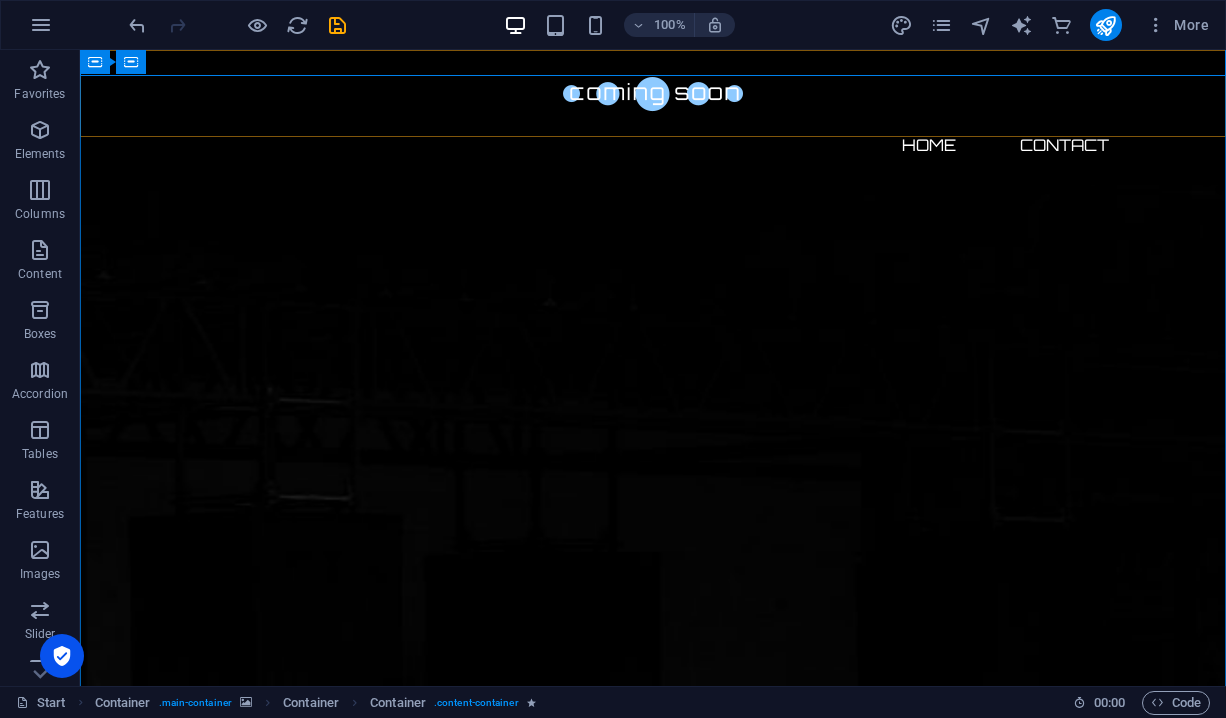 scroll, scrollTop: 739, scrollLeft: 0, axis: vertical 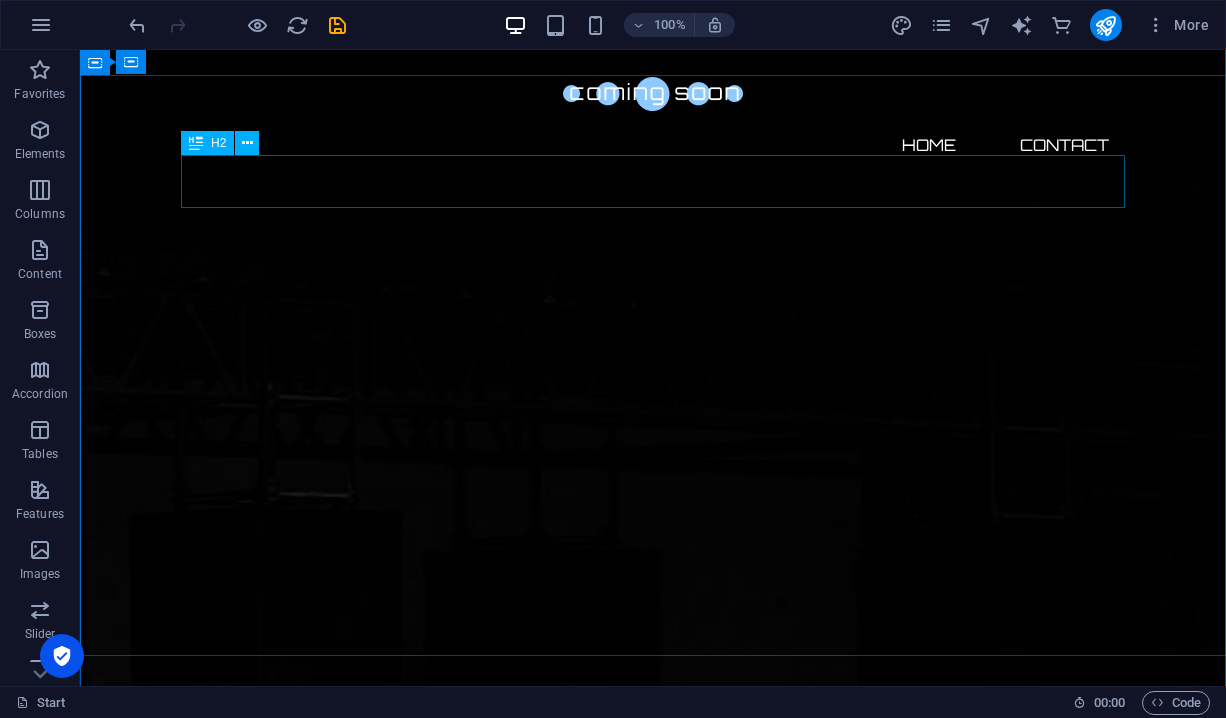 click on "About us" at bounding box center [653, 2731] 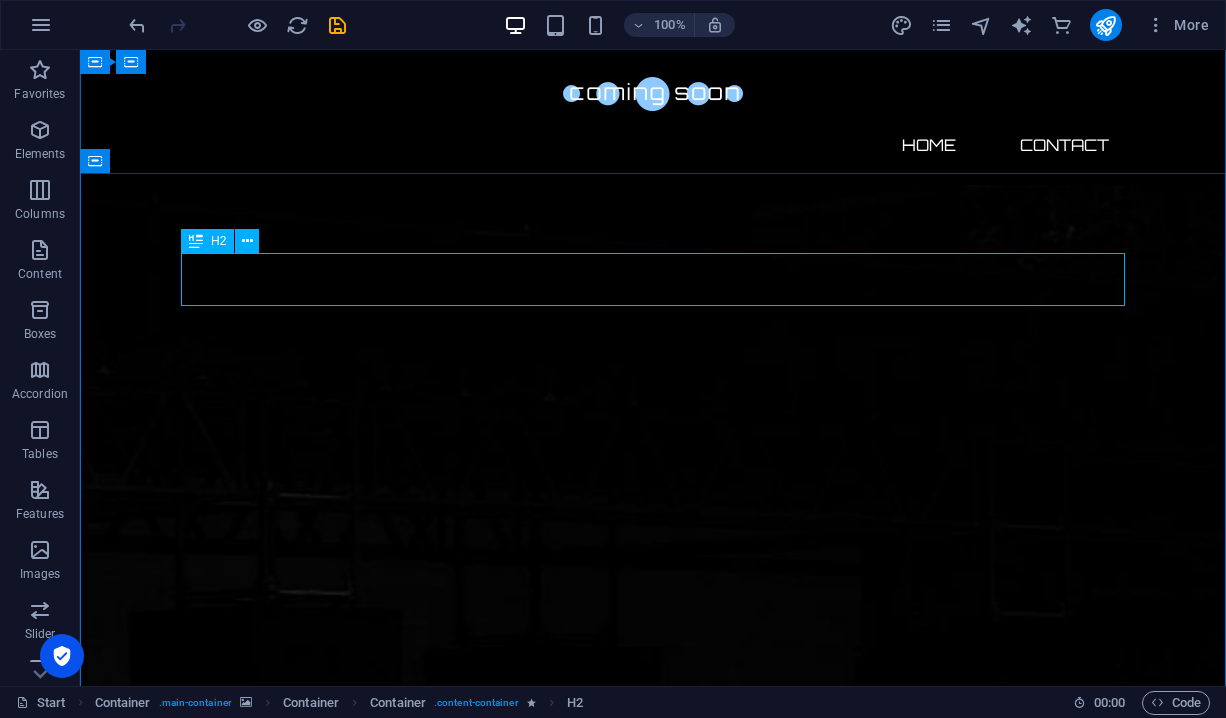 scroll, scrollTop: 639, scrollLeft: 0, axis: vertical 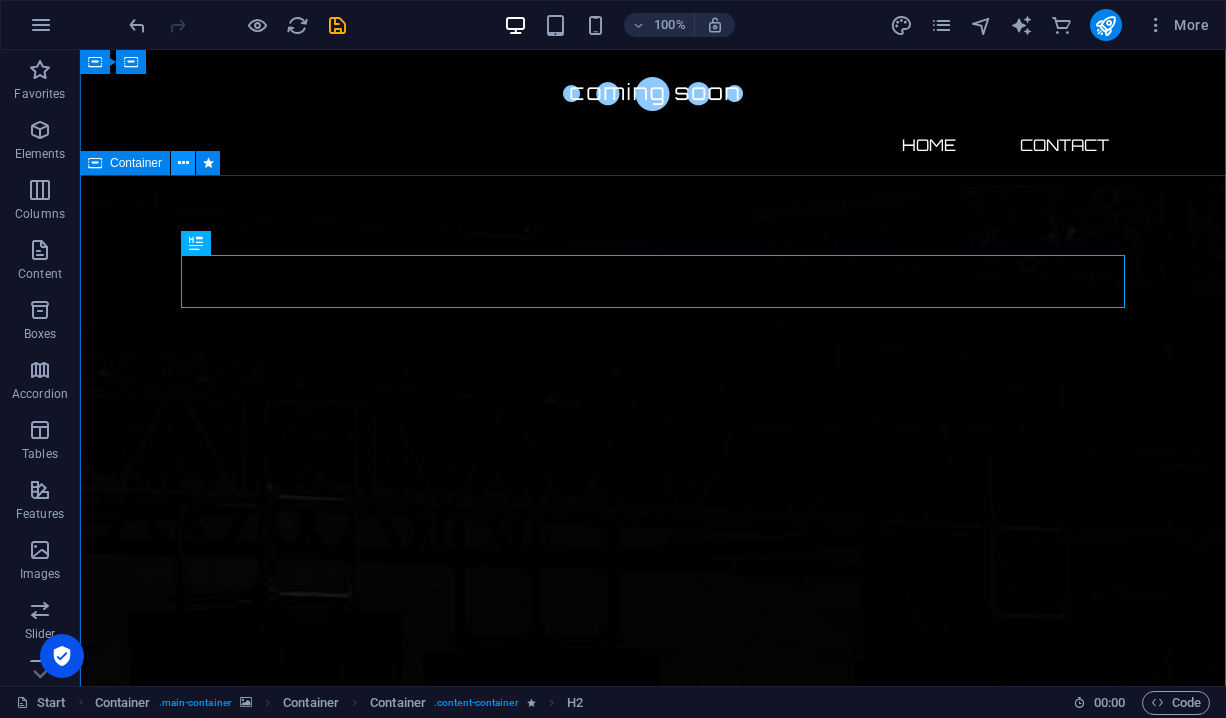 click at bounding box center [183, 163] 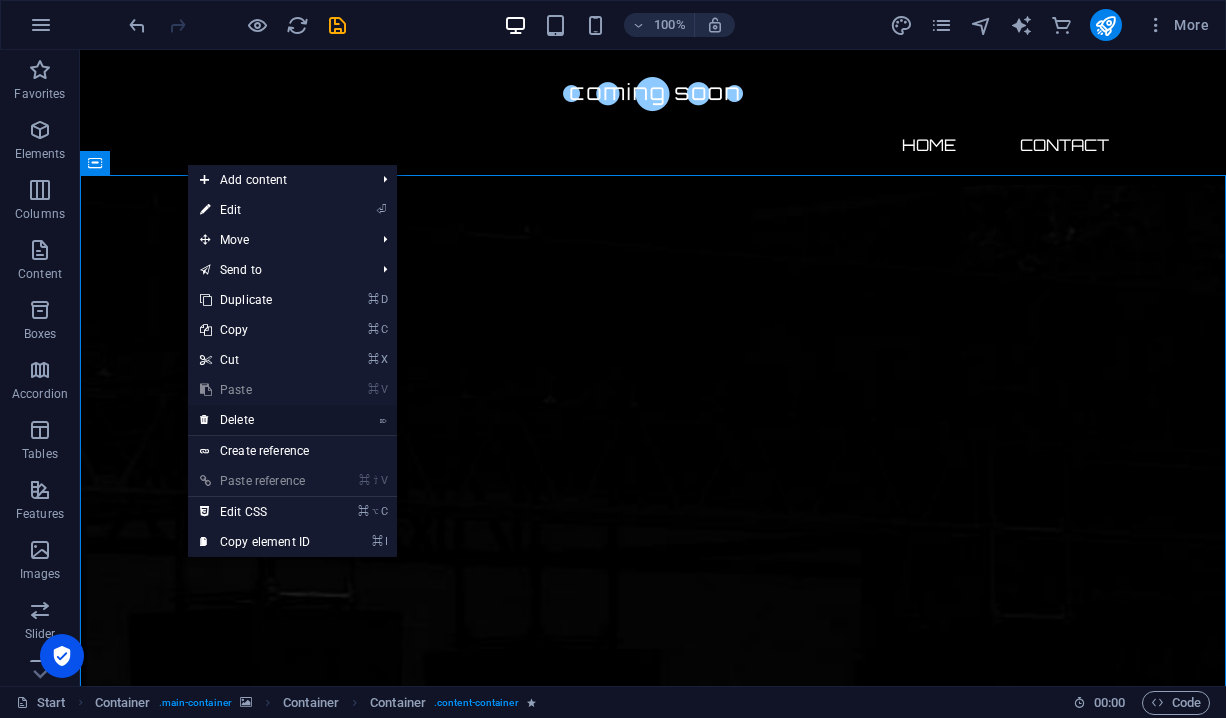 click on "⌦  Delete" at bounding box center (255, 420) 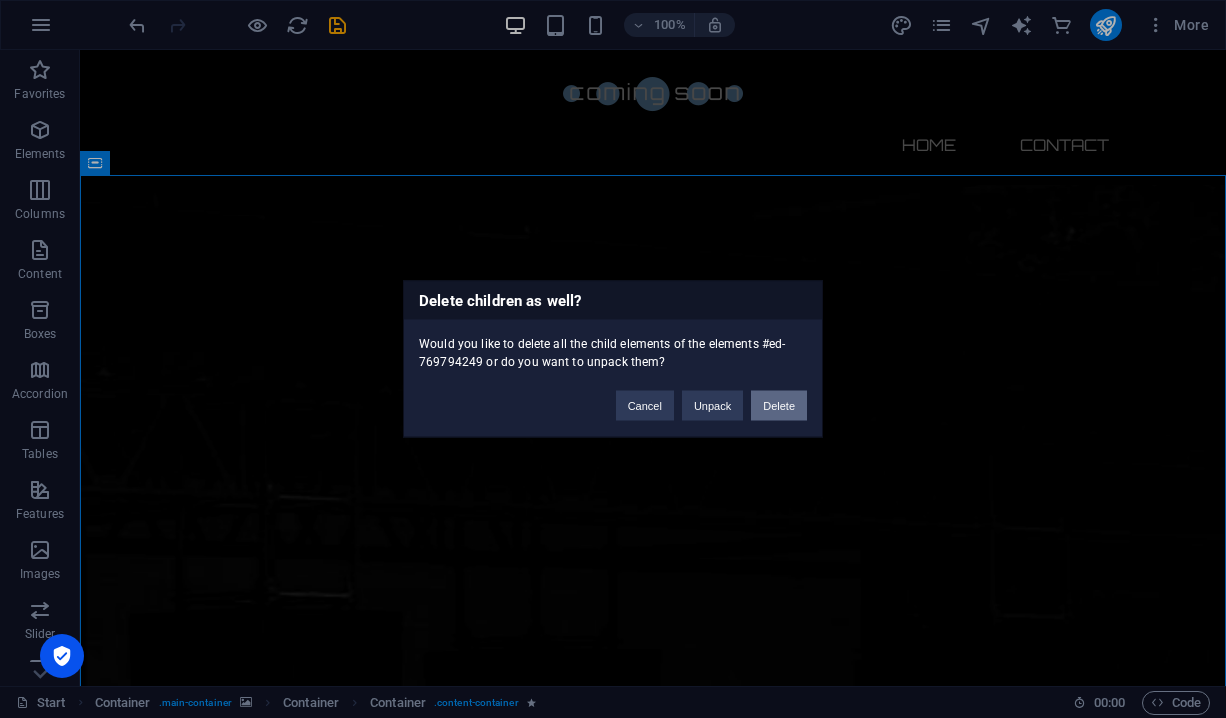 click on "Delete" at bounding box center (779, 406) 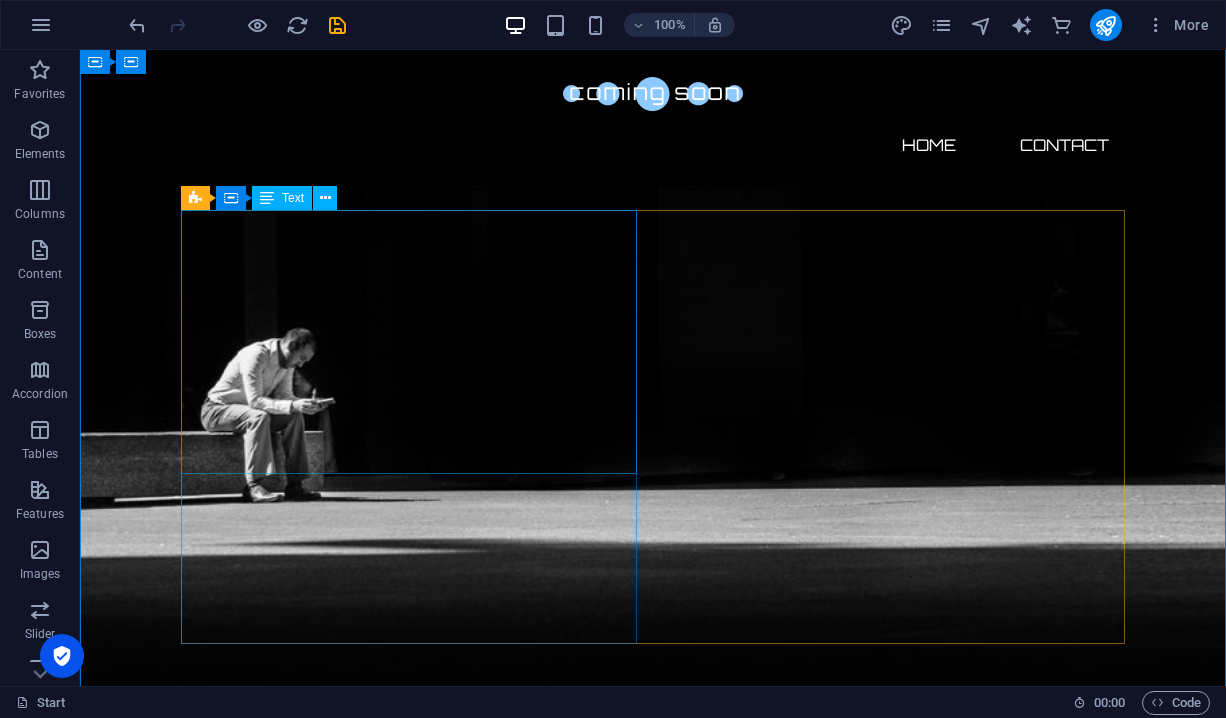 scroll, scrollTop: 809, scrollLeft: 0, axis: vertical 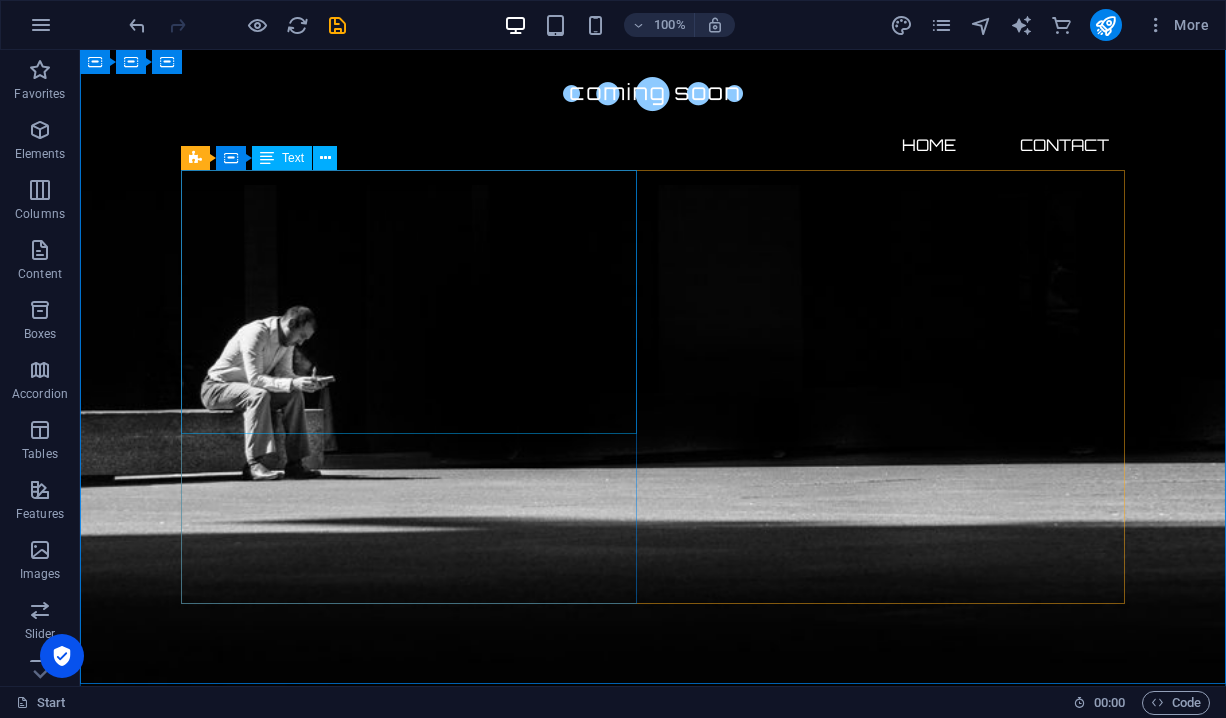 click on "Lorem ipsum dolor sit amet, consetetur sadipscing elitr, sed diam nonumy eirmod tempor invidunt ut labore et dolore magna aliquyam erat, sed diam voluptua. At vero eos et accusam et justo duo dolores et ea rebum. Stet clita kasd gubergren, no sea takimata sanctus est Lorem ipsum dolor sit amet. Lorem ipsum dolor sit amet, consetetur sadipscing elitr, sed diam nonumy eirmod tempor invidunt ut labore et dolore magna aliquyam erat, sed diam voluptua. At vero eos et accusam et justo duo dolores et ea rebum. Stet clita kasd gubergren, no sea takimata sanctus est Lorem ipsum dolor sit amet." at bounding box center [653, 2211] 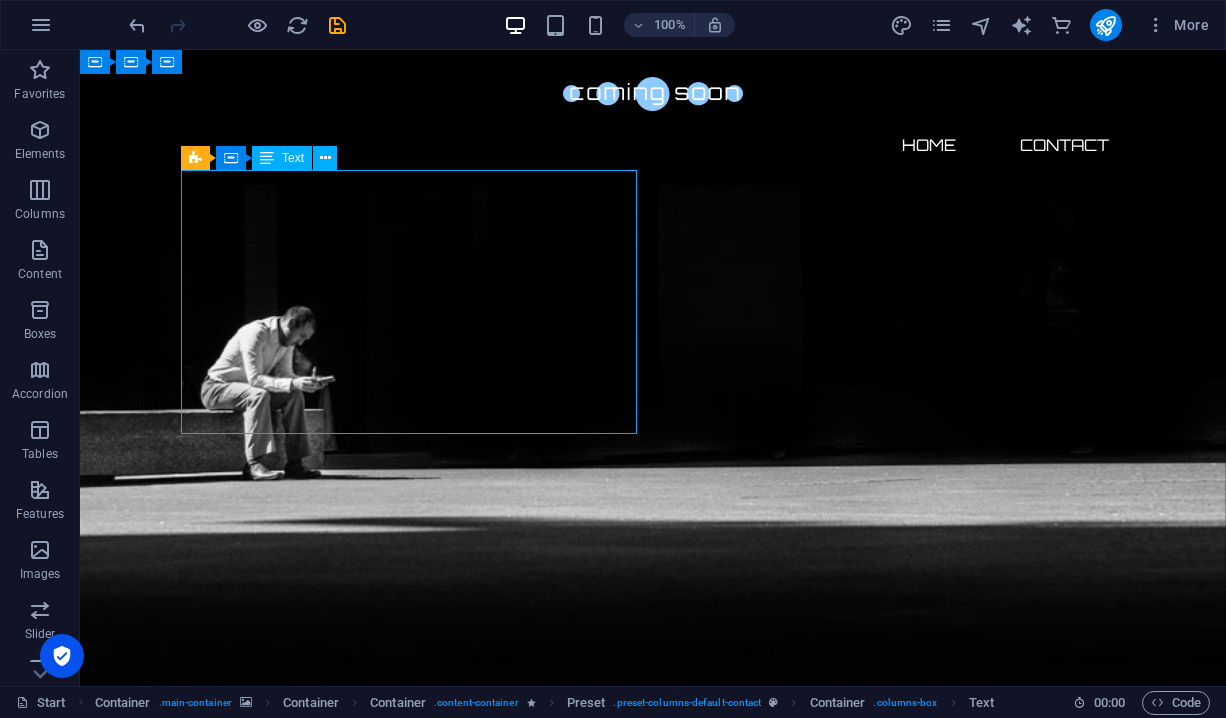 click on "Lorem ipsum dolor sit amet, consetetur sadipscing elitr, sed diam nonumy eirmod tempor invidunt ut labore et dolore magna aliquyam erat, sed diam voluptua. At vero eos et accusam et justo duo dolores et ea rebum. Stet clita kasd gubergren, no sea takimata sanctus est Lorem ipsum dolor sit amet. Lorem ipsum dolor sit amet, consetetur sadipscing elitr, sed diam nonumy eirmod tempor invidunt ut labore et dolore magna aliquyam erat, sed diam voluptua. At vero eos et accusam et justo duo dolores et ea rebum. Stet clita kasd gubergren, no sea takimata sanctus est Lorem ipsum dolor sit amet." at bounding box center (653, 2211) 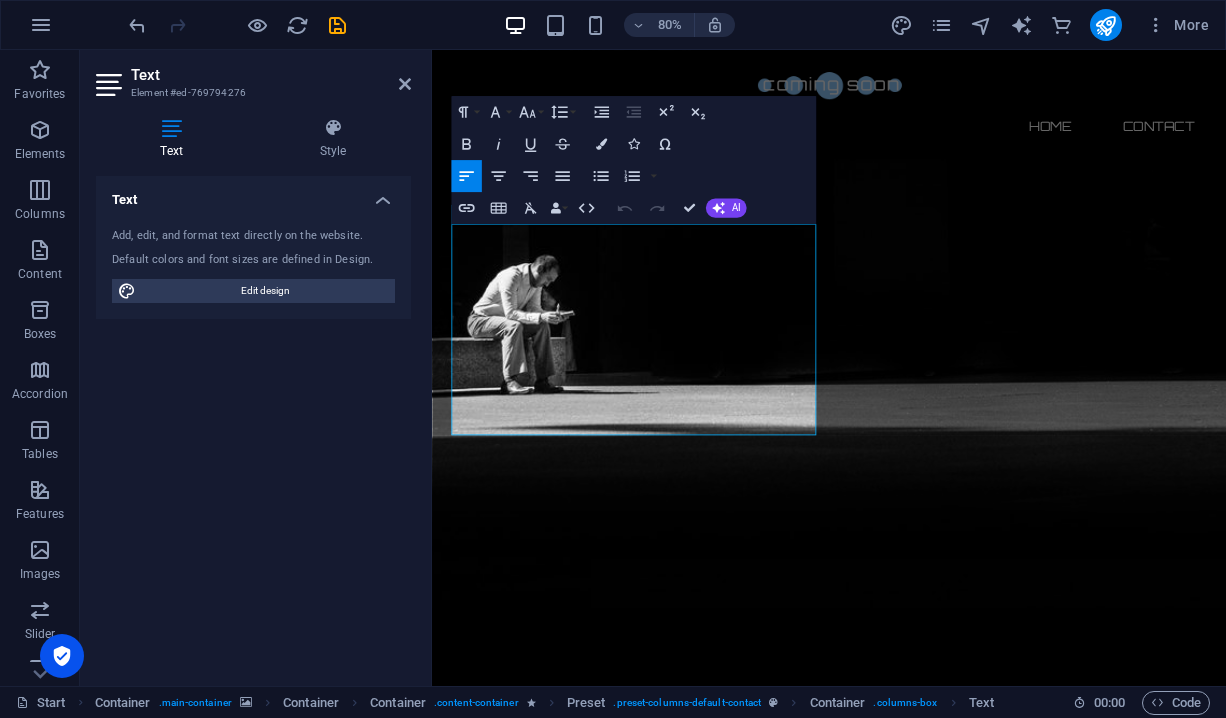 scroll, scrollTop: 712, scrollLeft: 0, axis: vertical 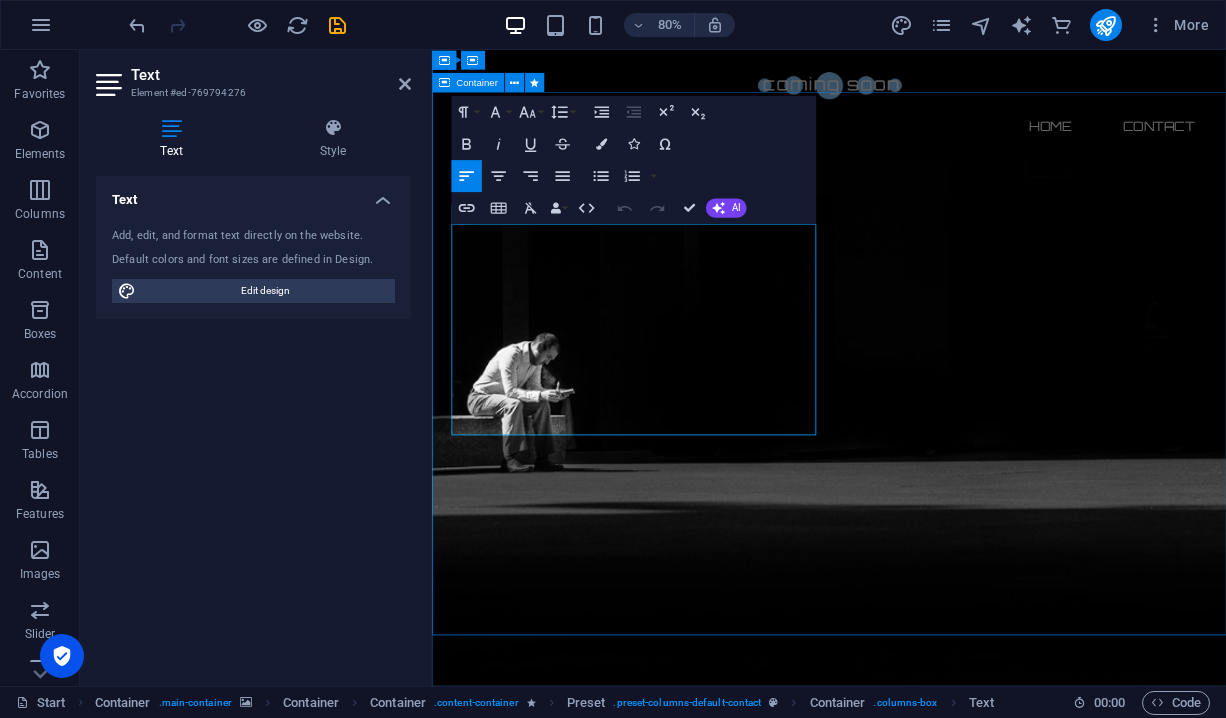 drag, startPoint x: 505, startPoint y: 520, endPoint x: 453, endPoint y: 277, distance: 248.50151 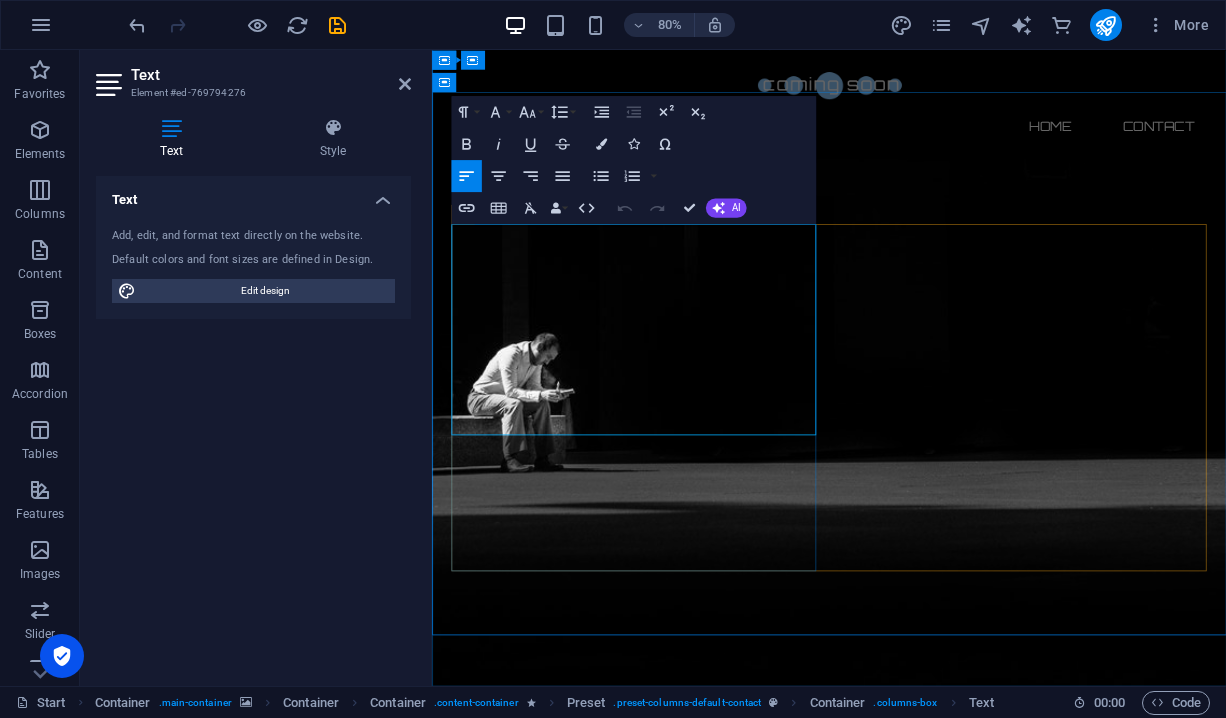 type 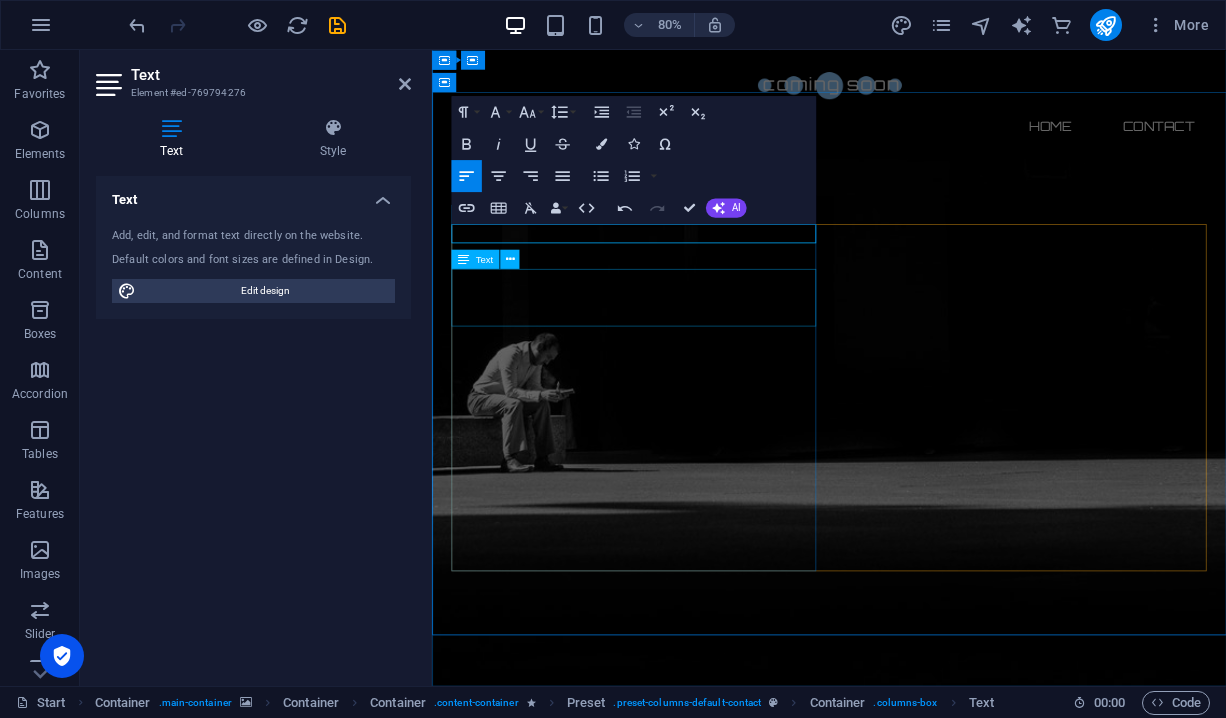 click on "Address :  Brooklyn Bridge   New York, NY   10038 Phone :  + 1-123-456-7890 Email :  478948d5466fd5cfb4648043db9c93@cpanel.local" at bounding box center [929, 2328] 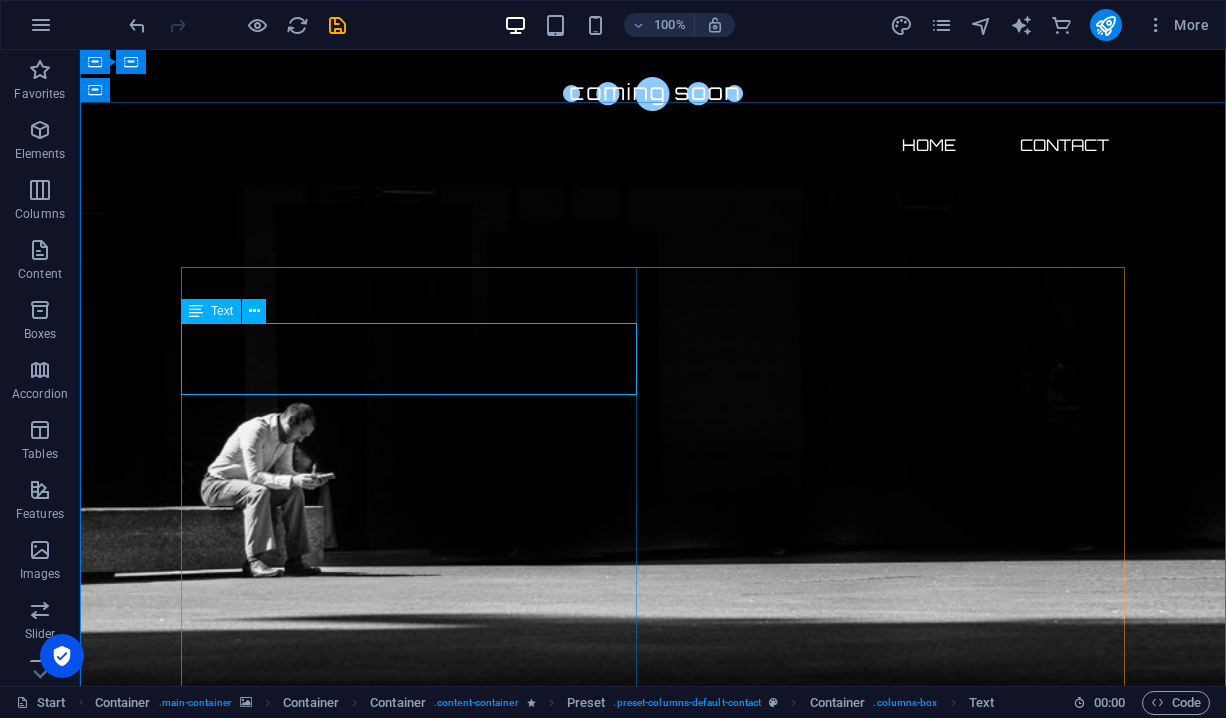 click on "Address :  Brooklyn Bridge   New York, NY   10038 Phone :  + 1-123-456-7890 Email :  478948d5466fd5cfb4648043db9c93@cpanel.local" at bounding box center (653, 2328) 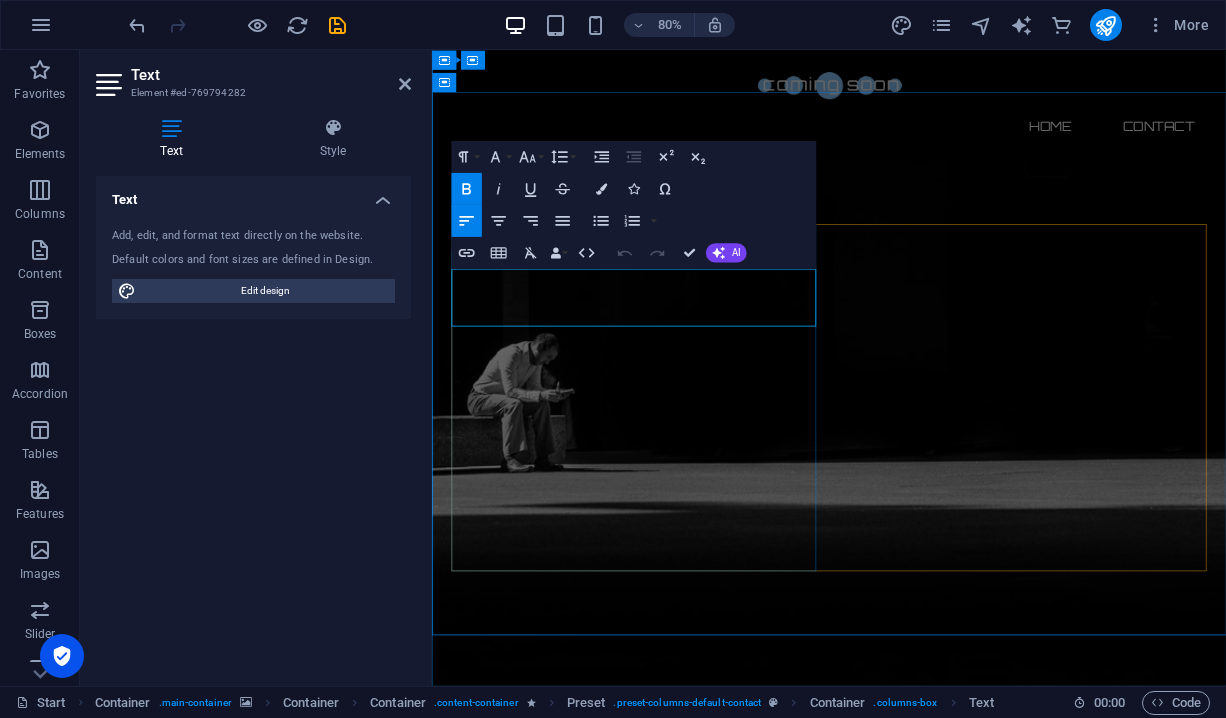 click on "478948d5466fd5cfb4648043db9c93@cpanel.local" at bounding box center (569, 2352) 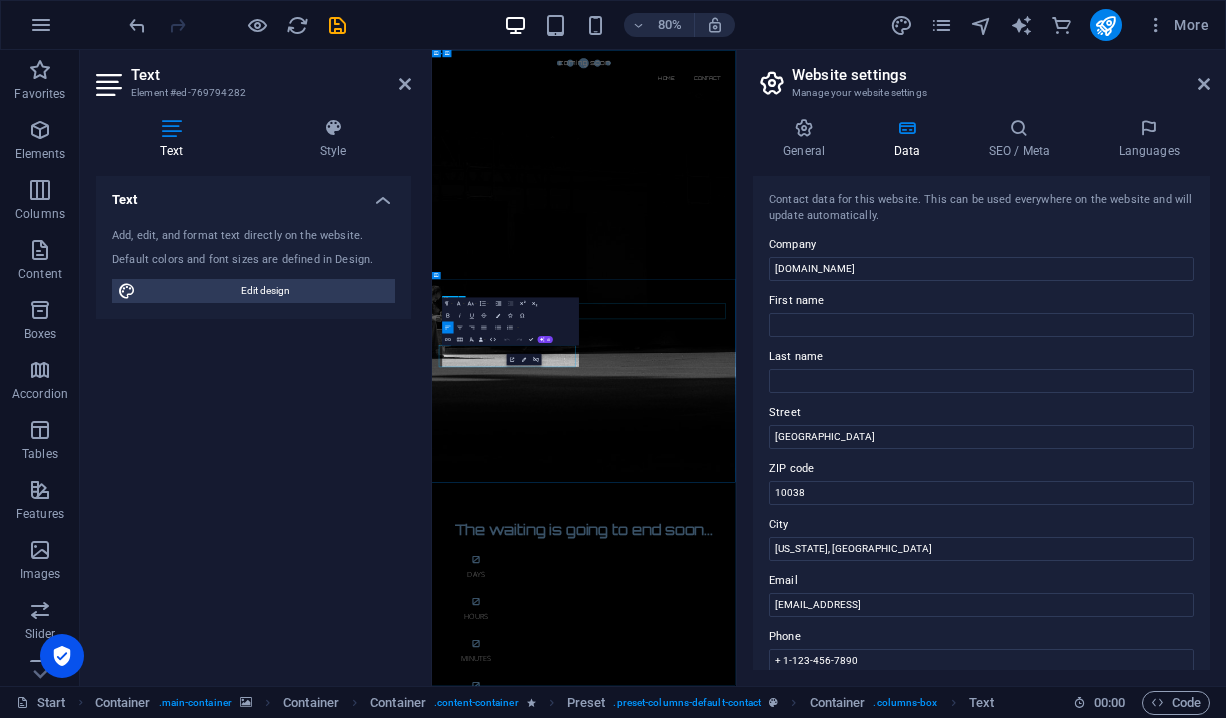 scroll, scrollTop: 0, scrollLeft: 0, axis: both 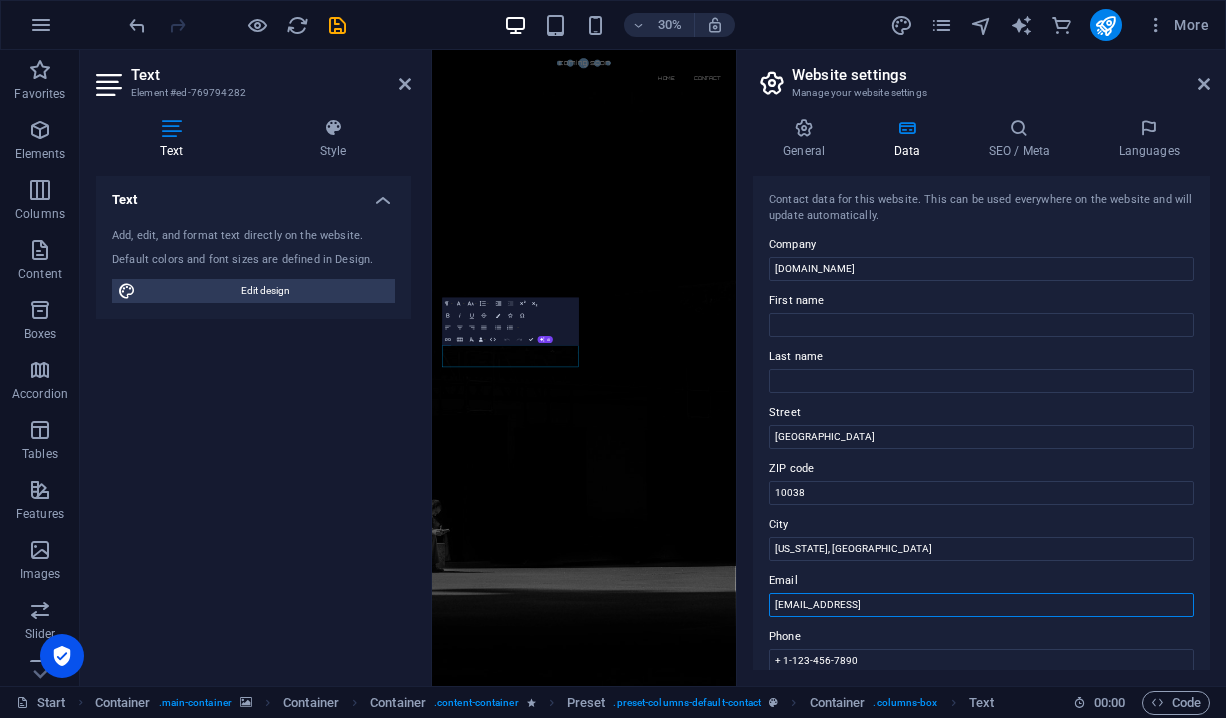drag, startPoint x: 1443, startPoint y: 655, endPoint x: 1340, endPoint y: 1844, distance: 1193.453 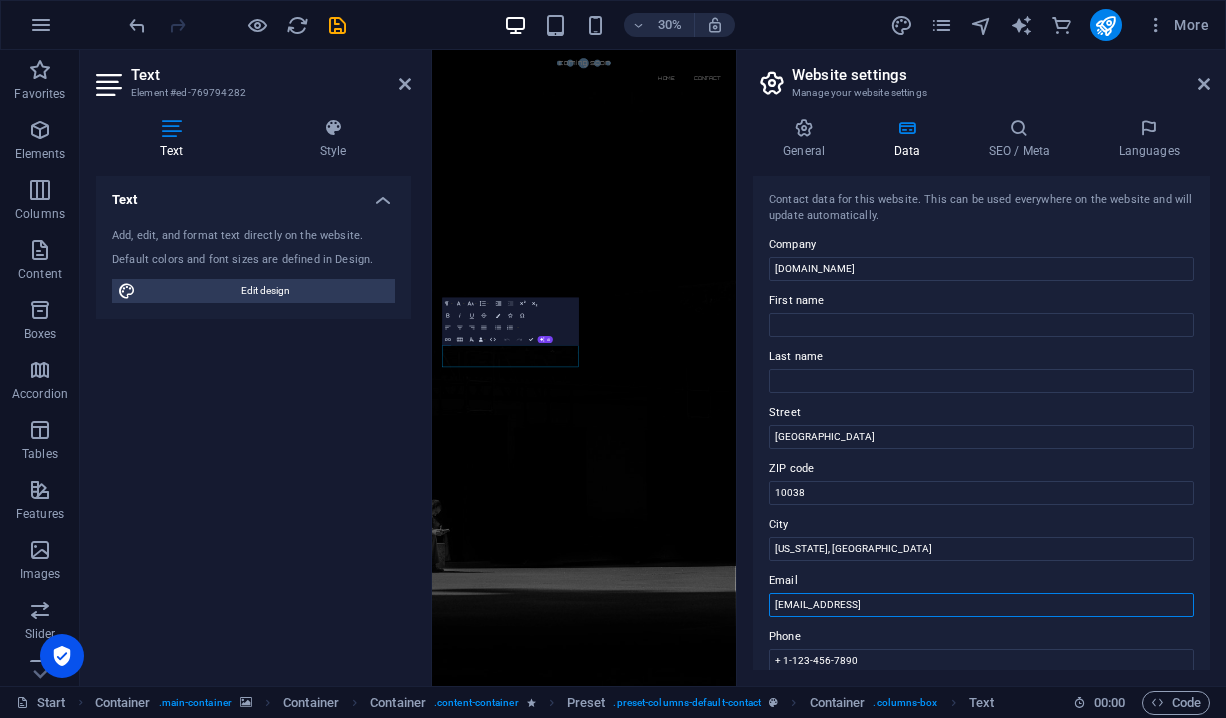 click on "478948d5466fd5cfb4648043db9c93@cpanel.local" at bounding box center (981, 605) 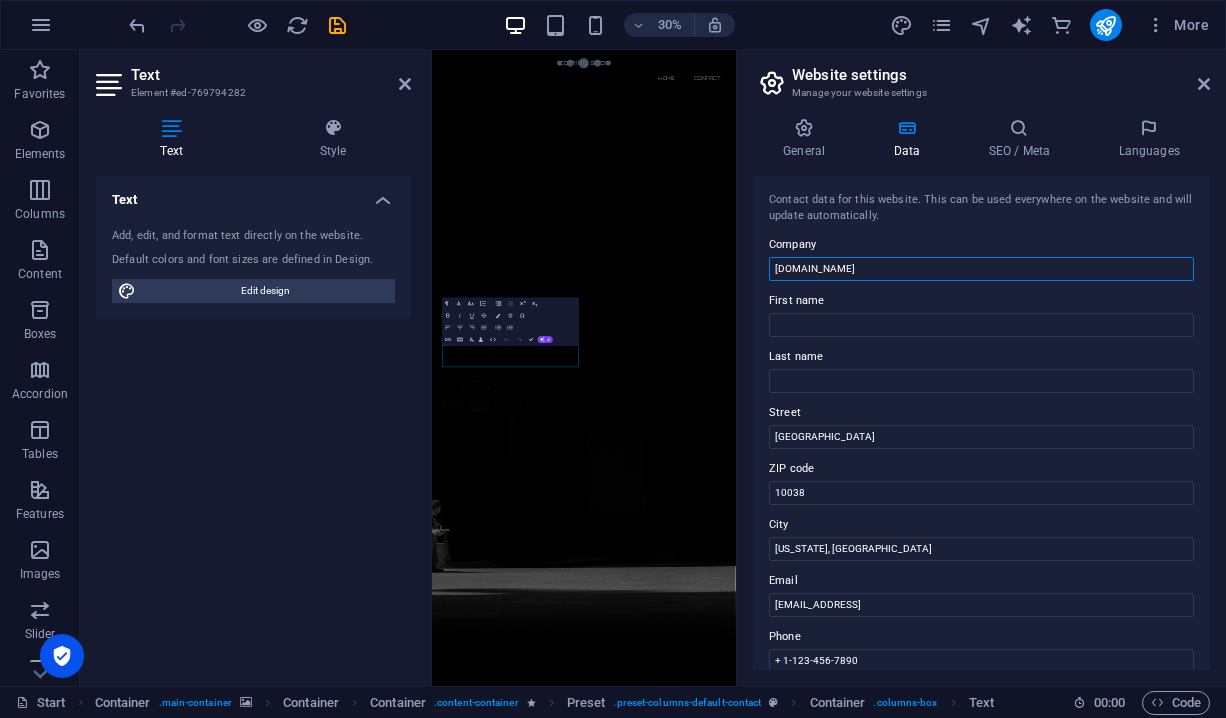 click on "[DOMAIN_NAME]" at bounding box center (981, 269) 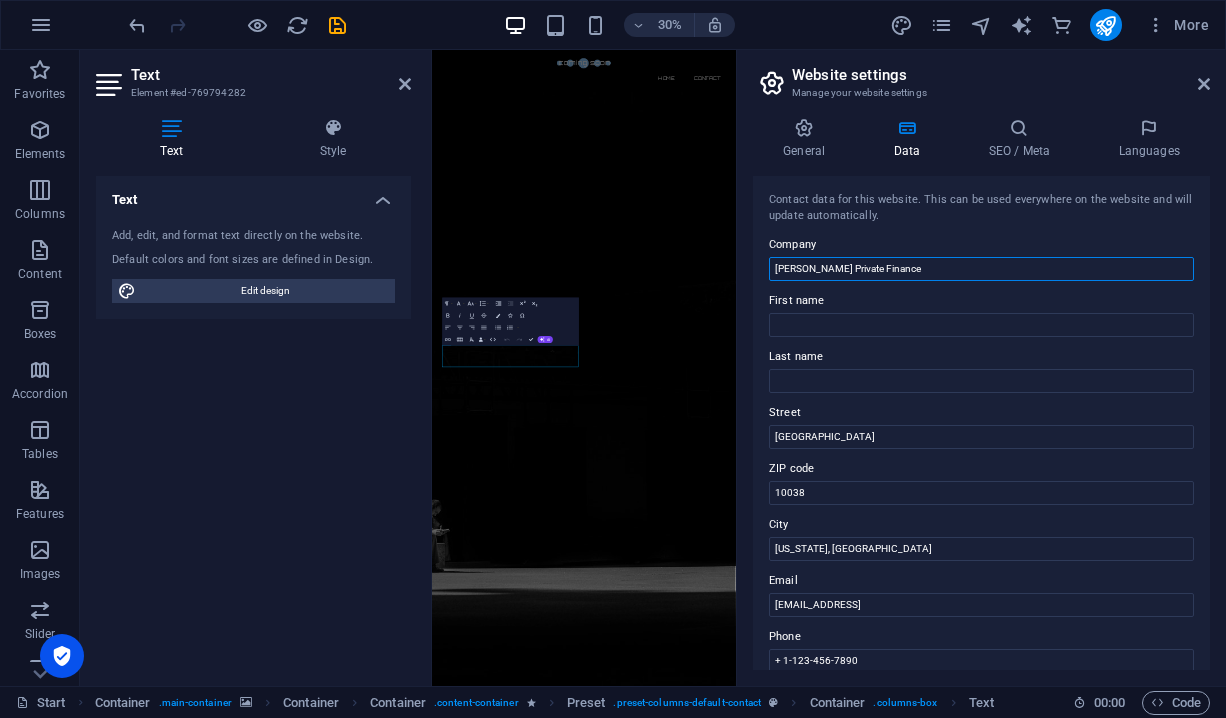 click on "Calton Private Finance" at bounding box center [981, 269] 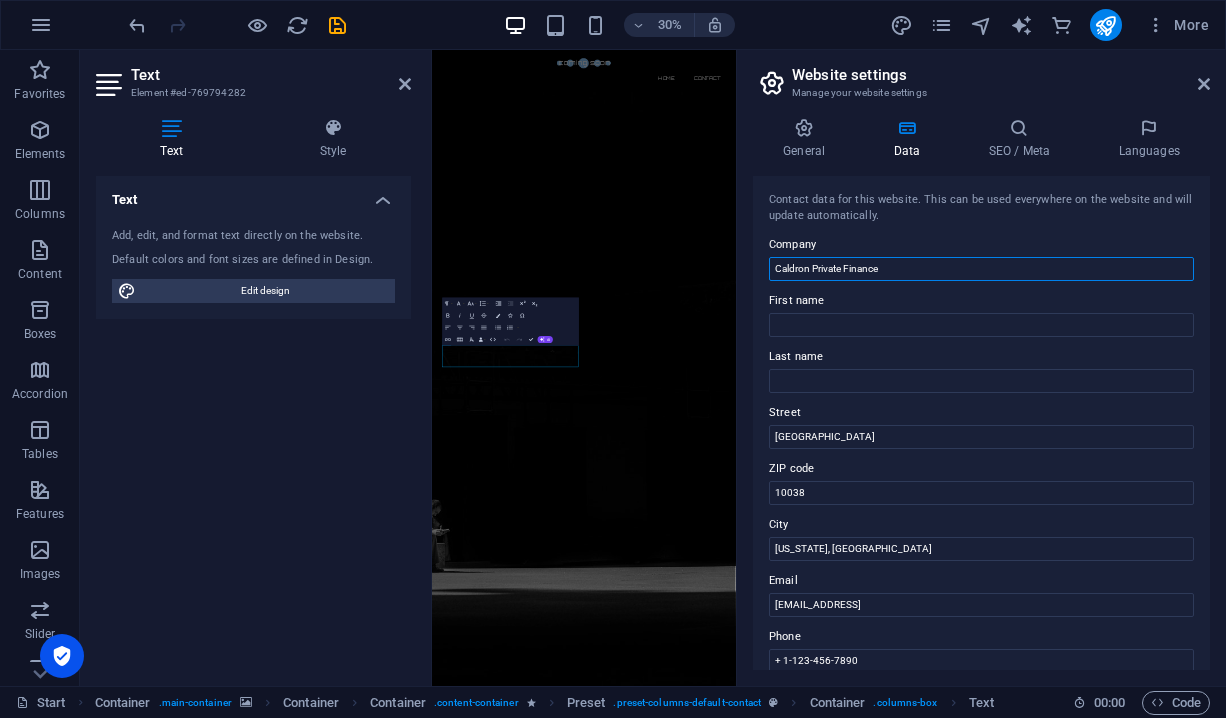 click on "Caldron Private Finance" at bounding box center [981, 269] 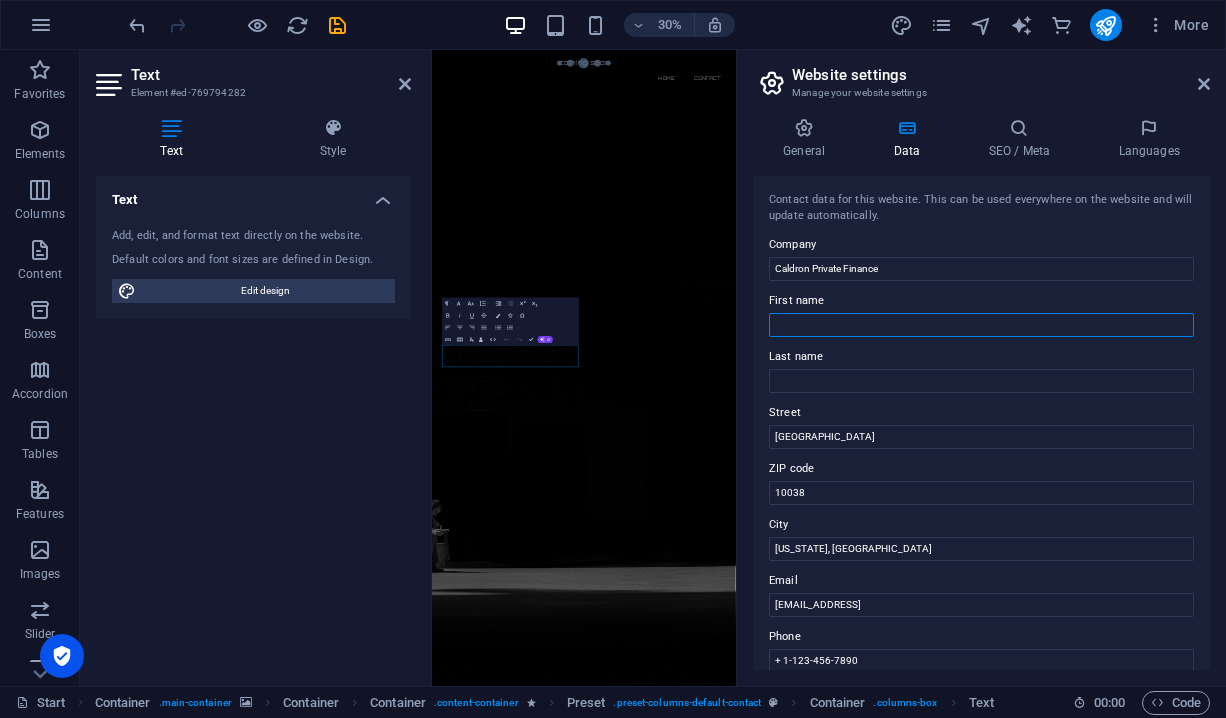 click on "First name" at bounding box center (981, 325) 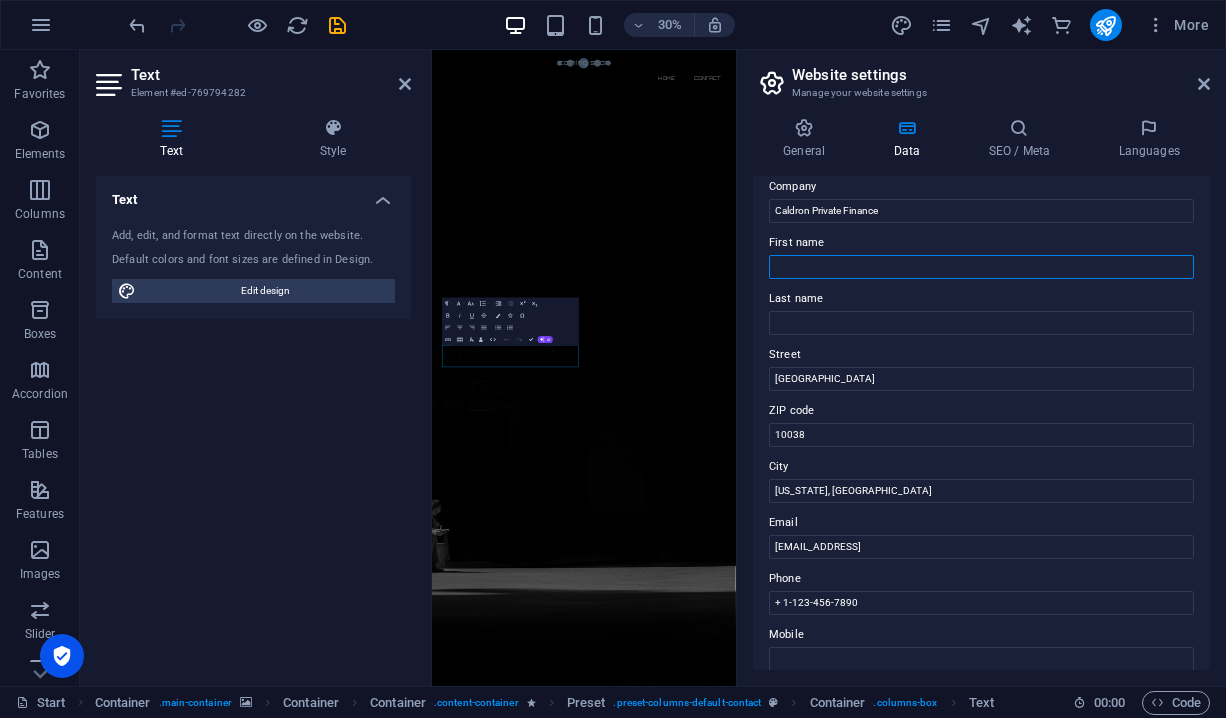 scroll, scrollTop: 70, scrollLeft: 0, axis: vertical 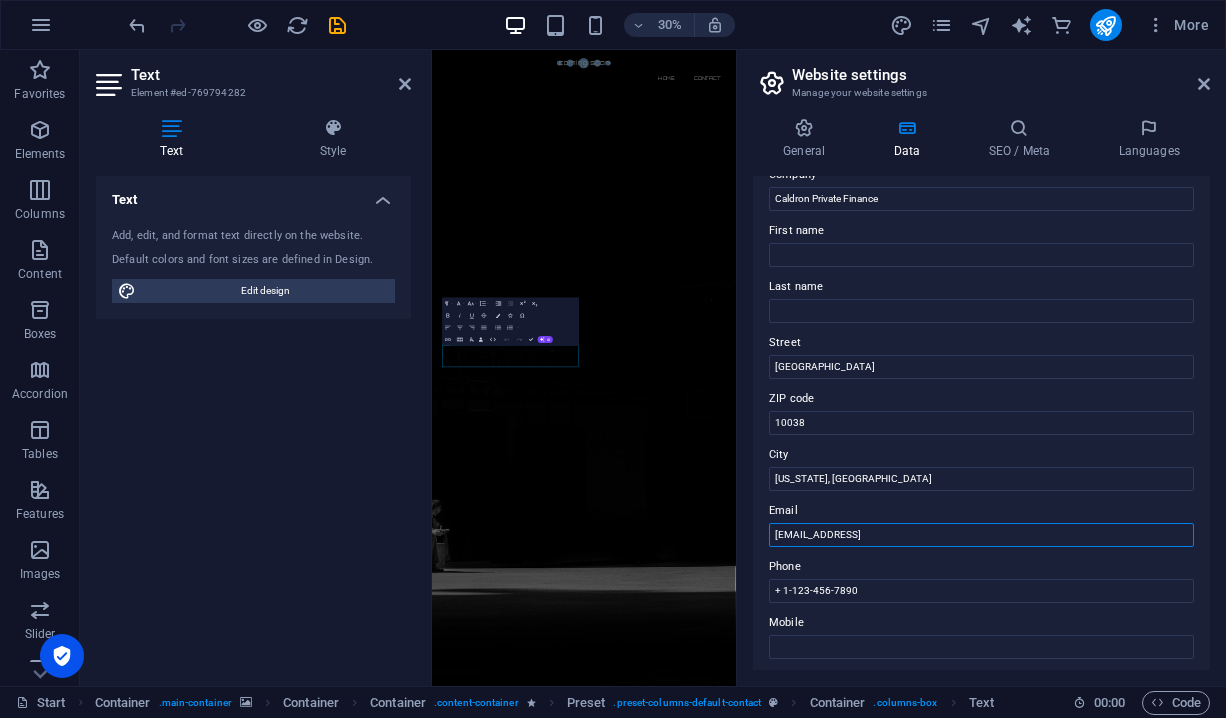 click on "478948d5466fd5cfb4648043db9c93@cpanel.local" at bounding box center [981, 535] 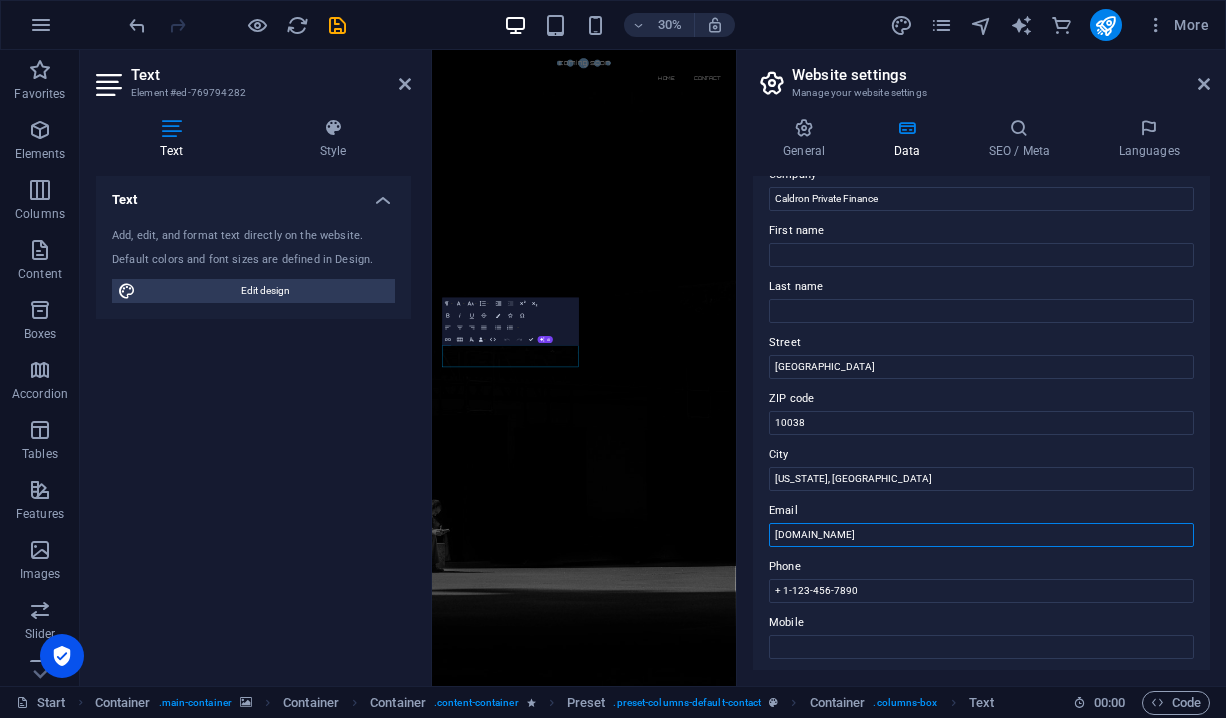 click on "[DOMAIN_NAME]" at bounding box center (981, 535) 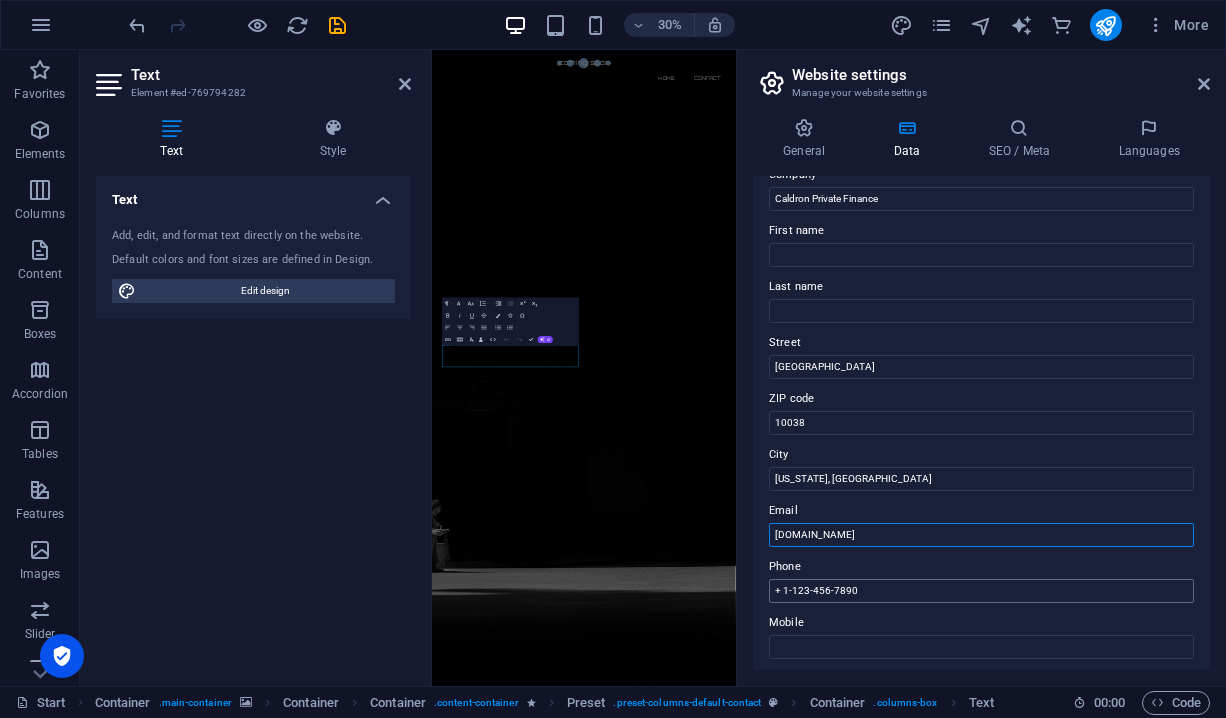 type on "info@calprivateonline.com" 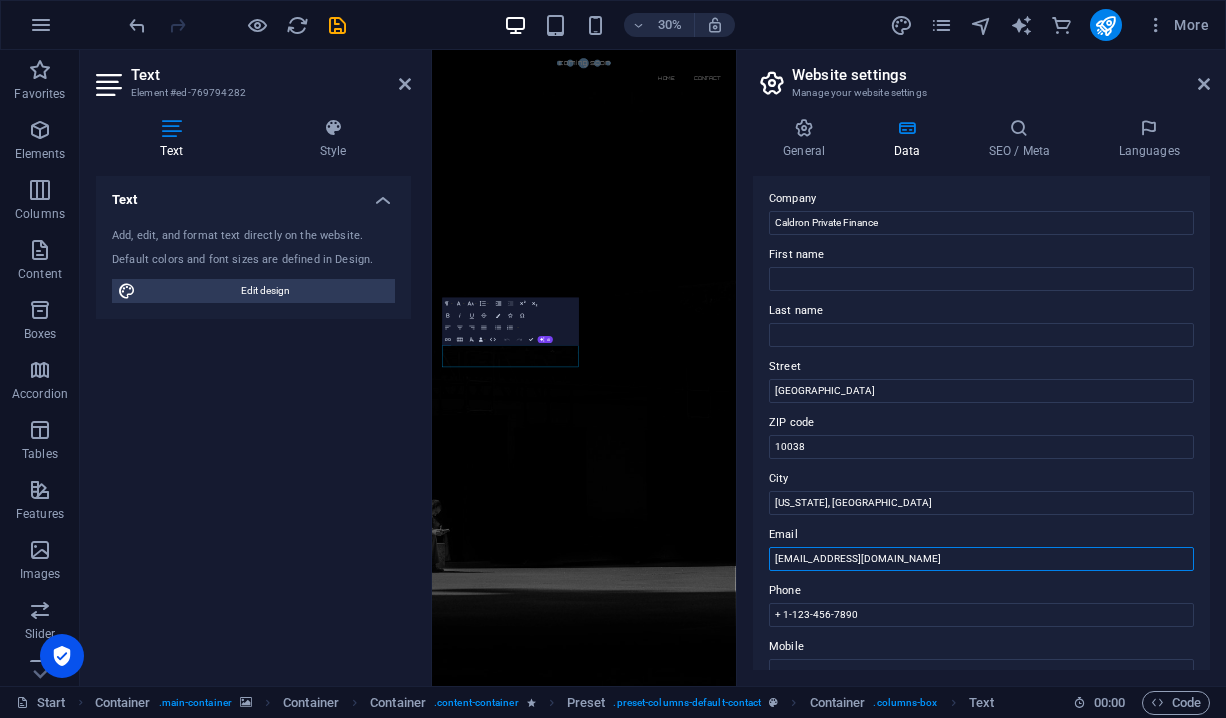 scroll, scrollTop: 0, scrollLeft: 0, axis: both 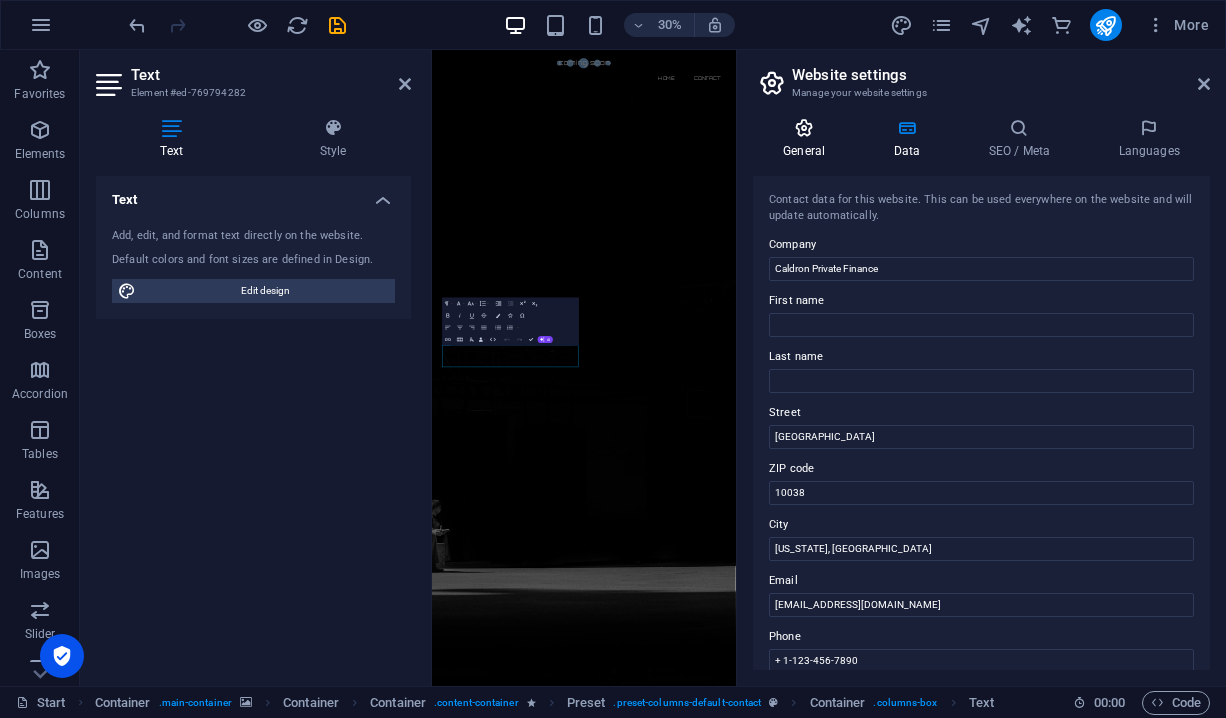 click on "General" at bounding box center [808, 139] 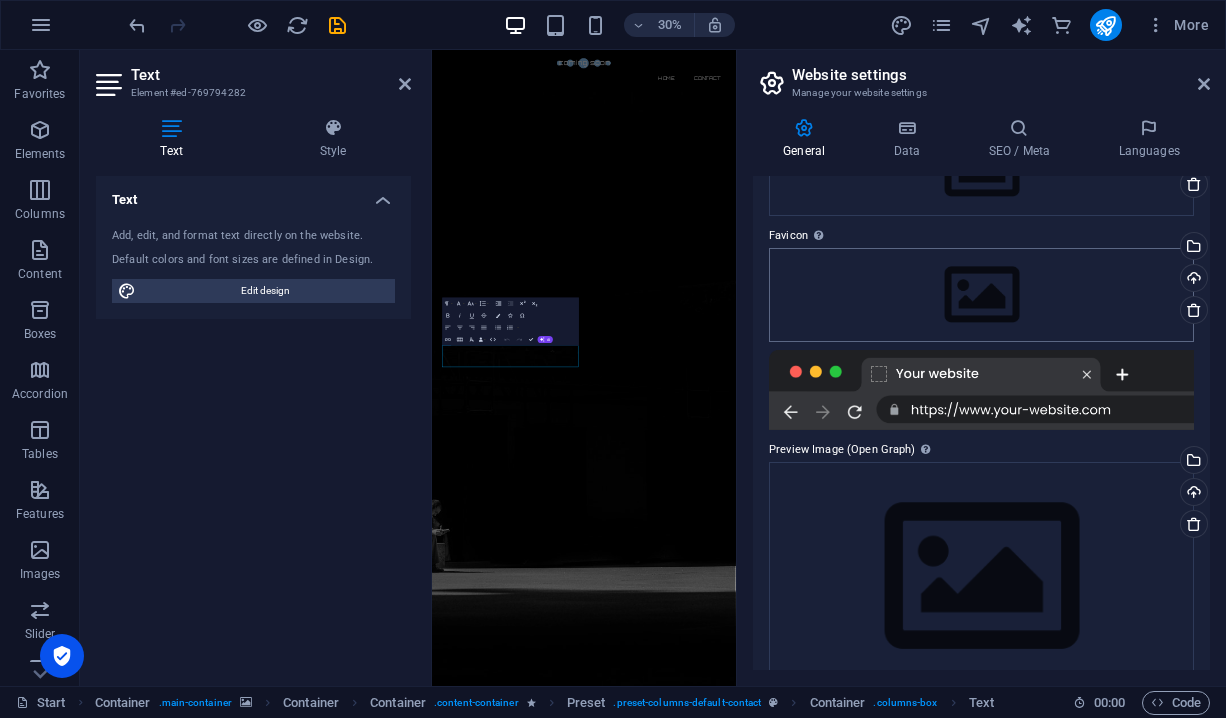 scroll, scrollTop: 187, scrollLeft: 0, axis: vertical 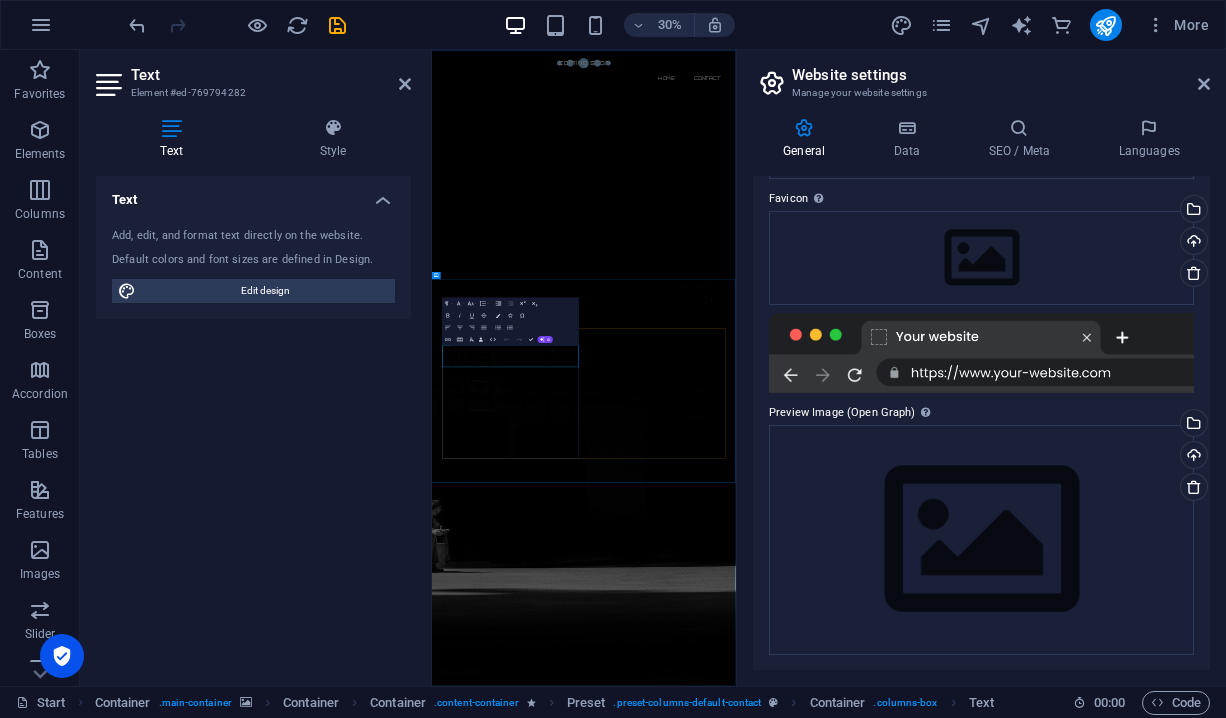 click on "Get in touch with customer support agent Address :  Brooklyn Bridge   New York, NY   10038 Phone :  + 1-123-456-7890 Email :  info@calprivateonline.com" at bounding box center [939, 3625] 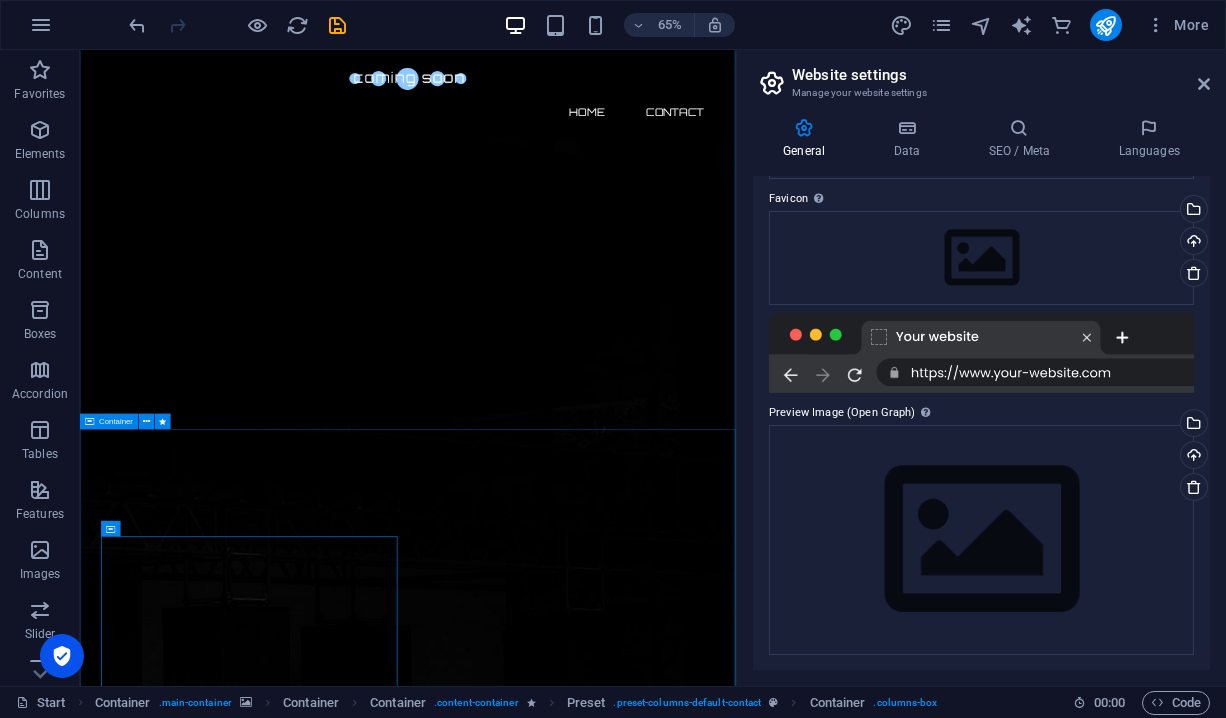 scroll, scrollTop: 528, scrollLeft: 0, axis: vertical 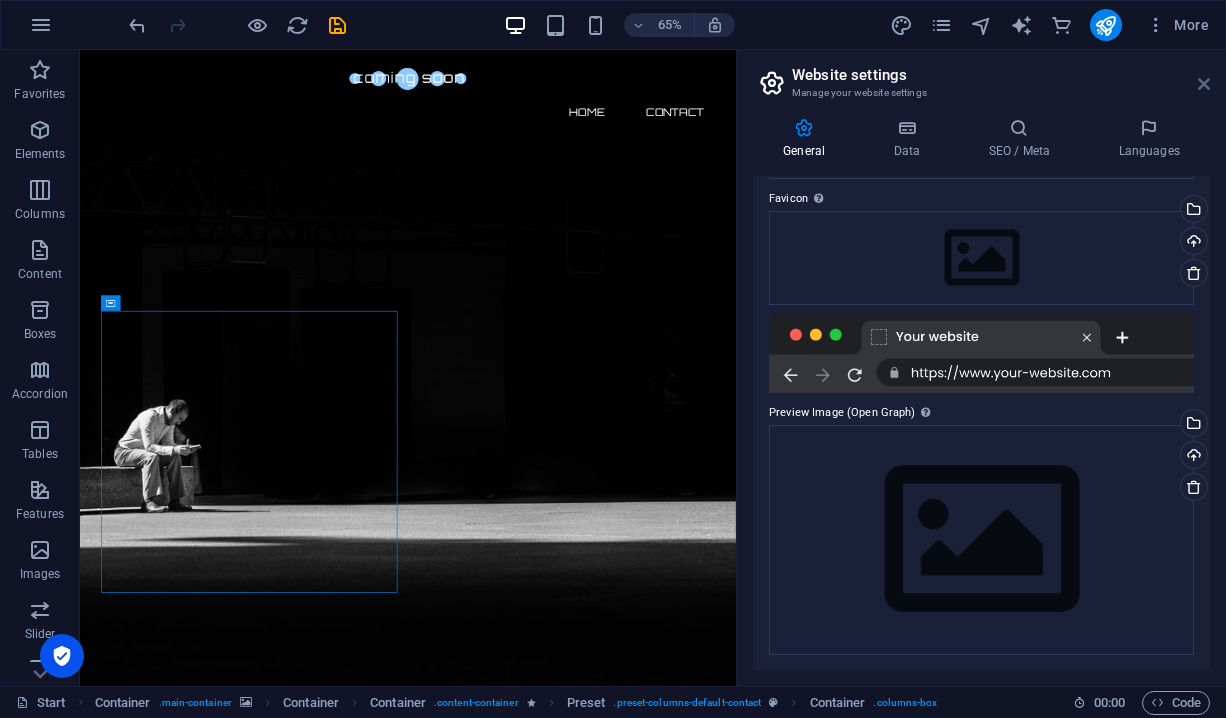click at bounding box center [1204, 84] 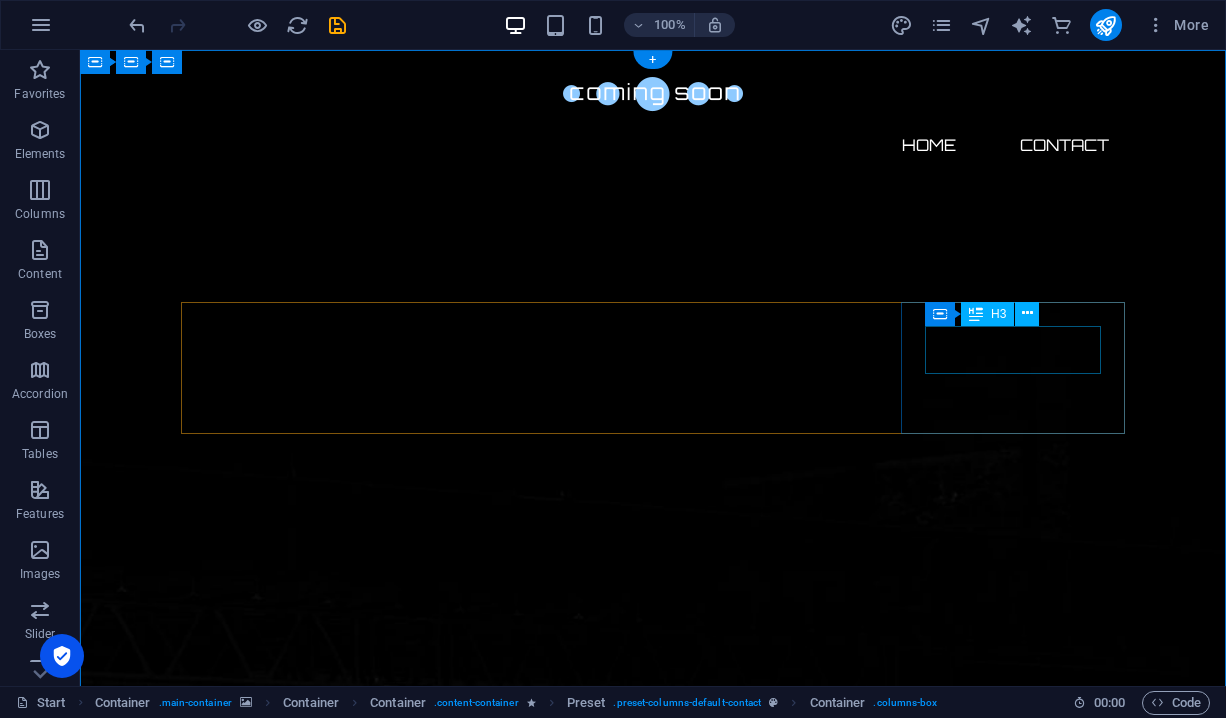 scroll, scrollTop: 0, scrollLeft: 0, axis: both 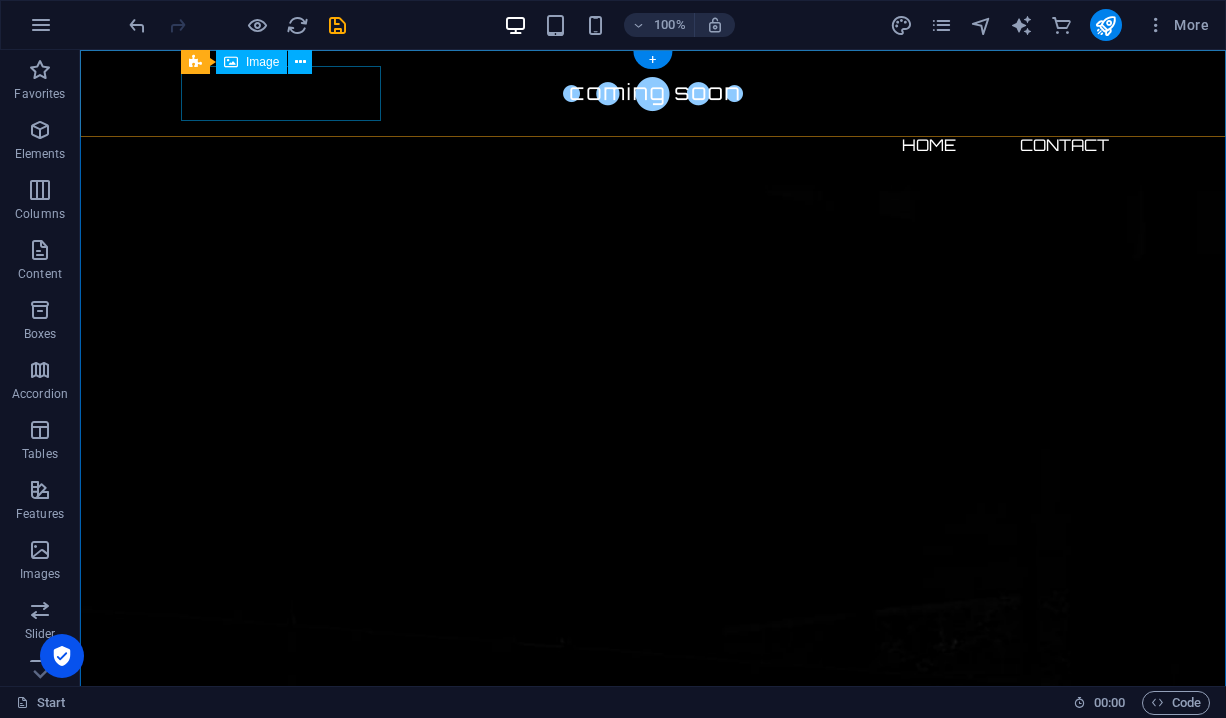 click at bounding box center [653, 93] 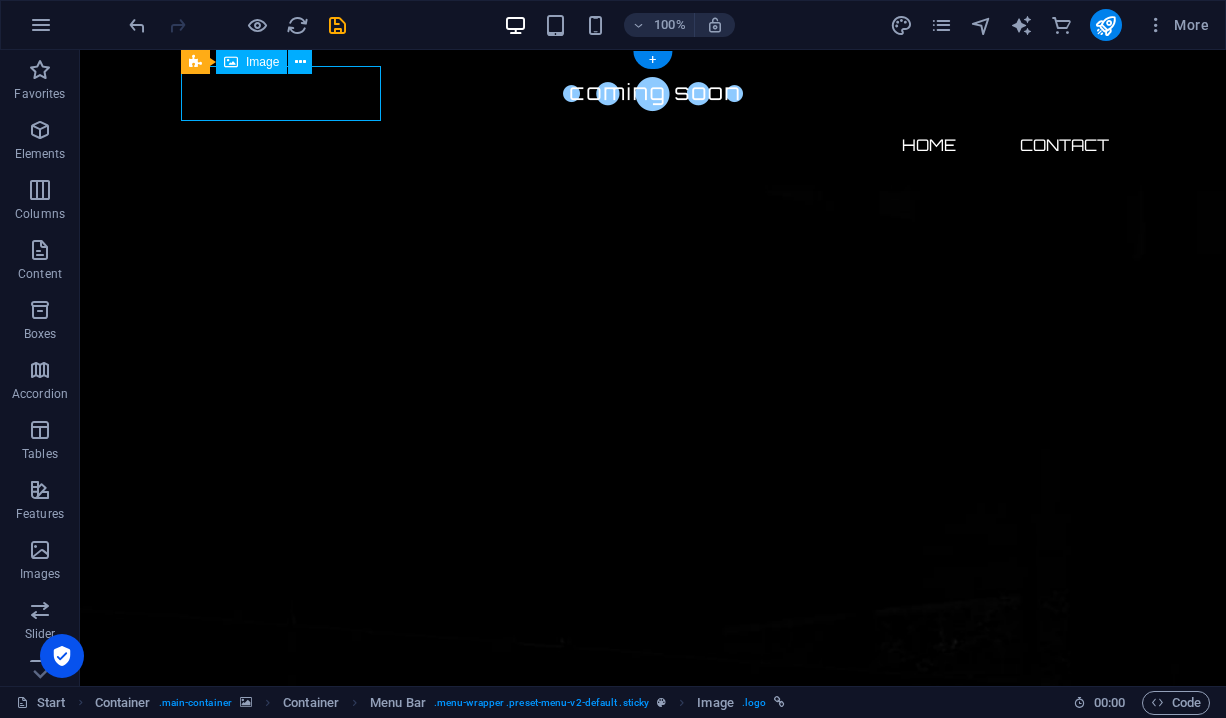 click at bounding box center [653, 93] 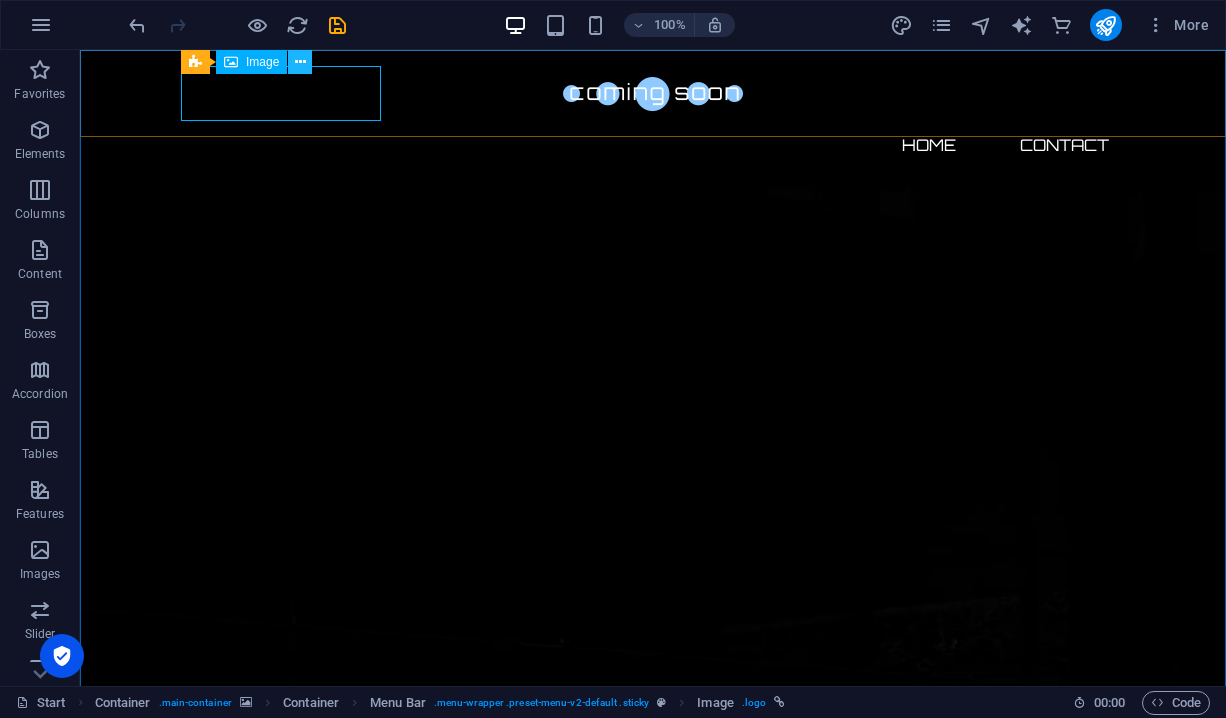 click at bounding box center [300, 62] 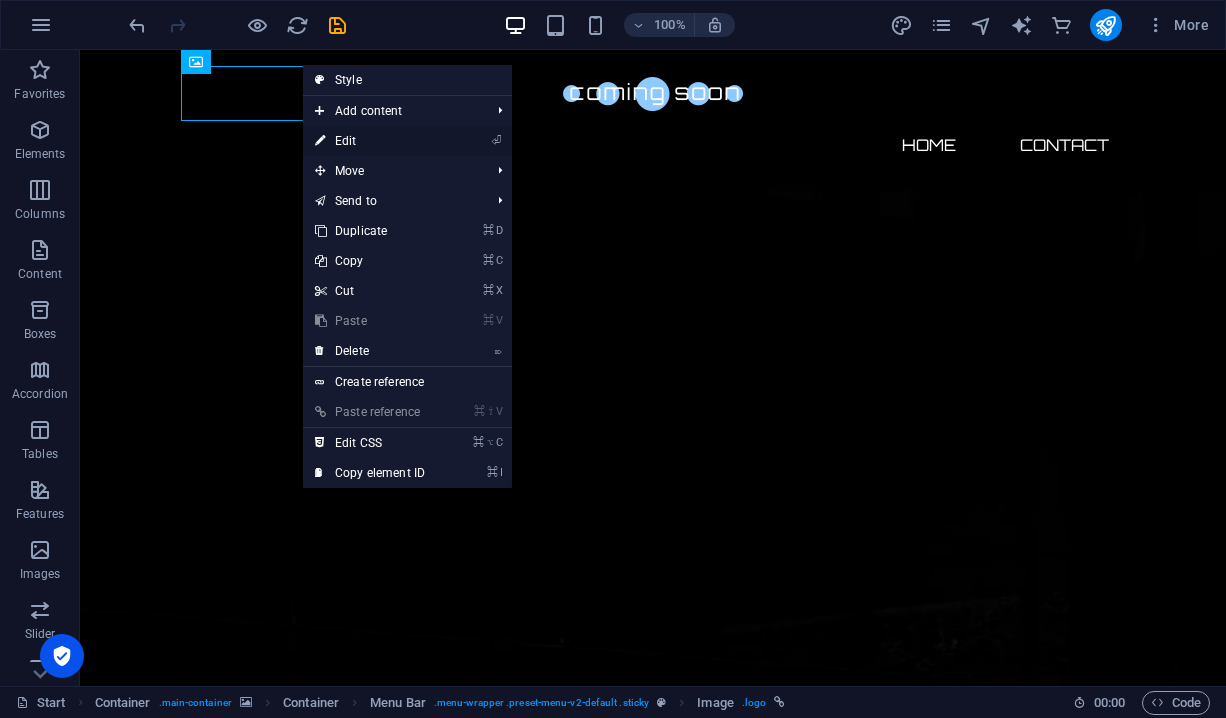click on "⏎  Edit" at bounding box center (370, 141) 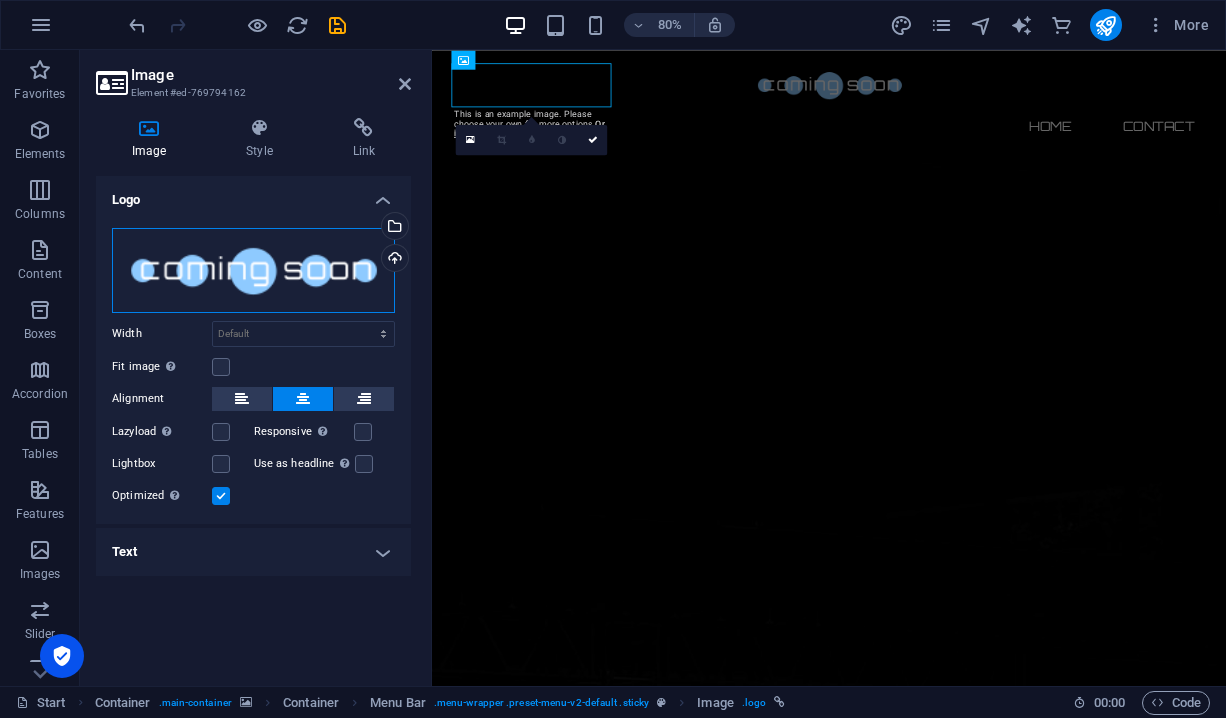 click on "Drag files here, click to choose files or select files from Files or our free stock photos & videos" at bounding box center (253, 270) 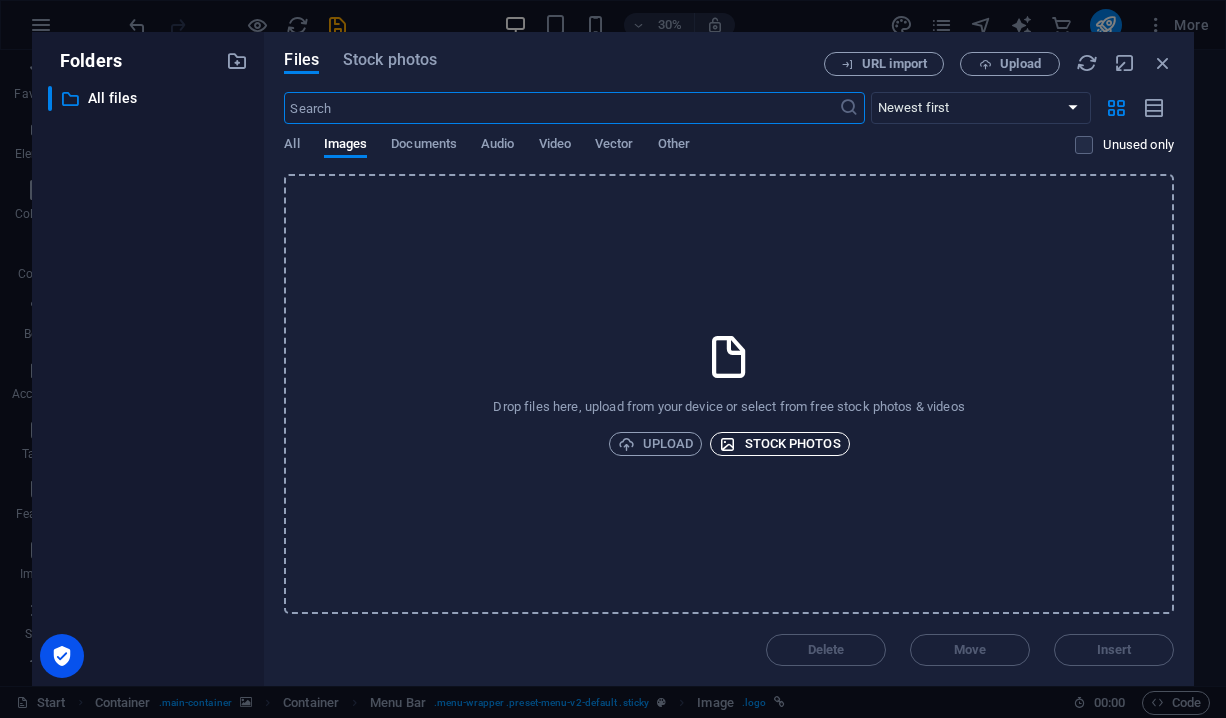 click on "Stock photos" at bounding box center (779, 444) 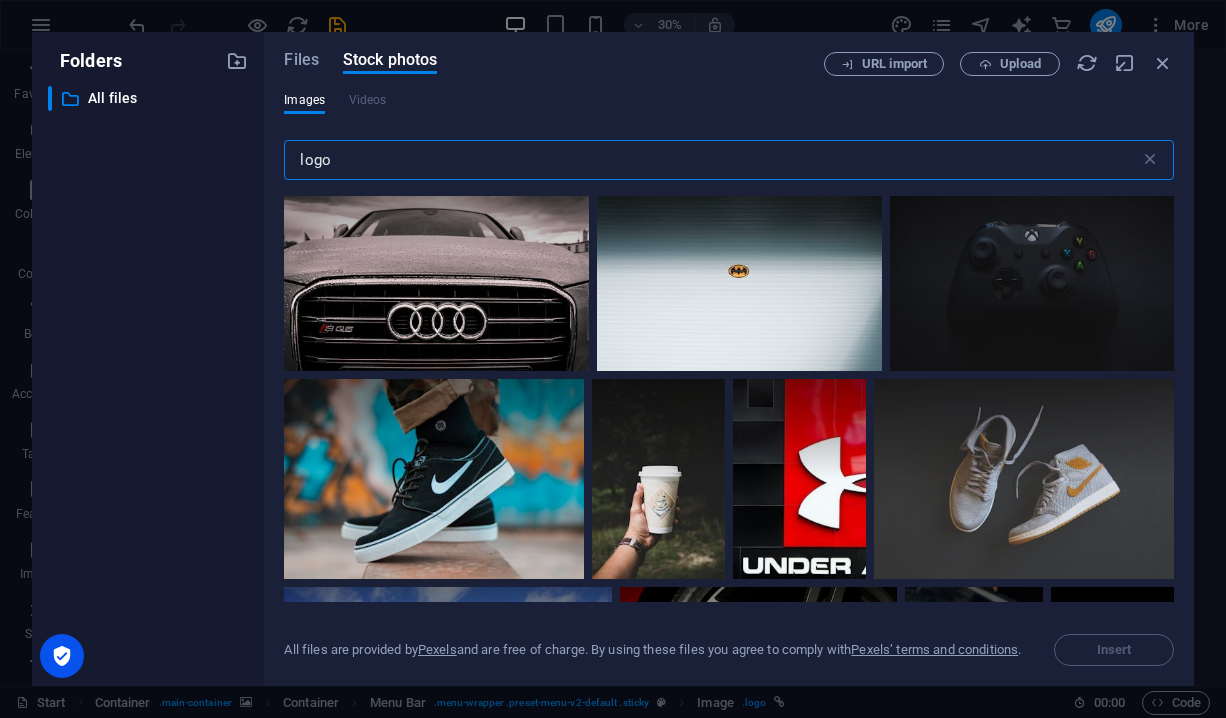 scroll, scrollTop: 549, scrollLeft: 0, axis: vertical 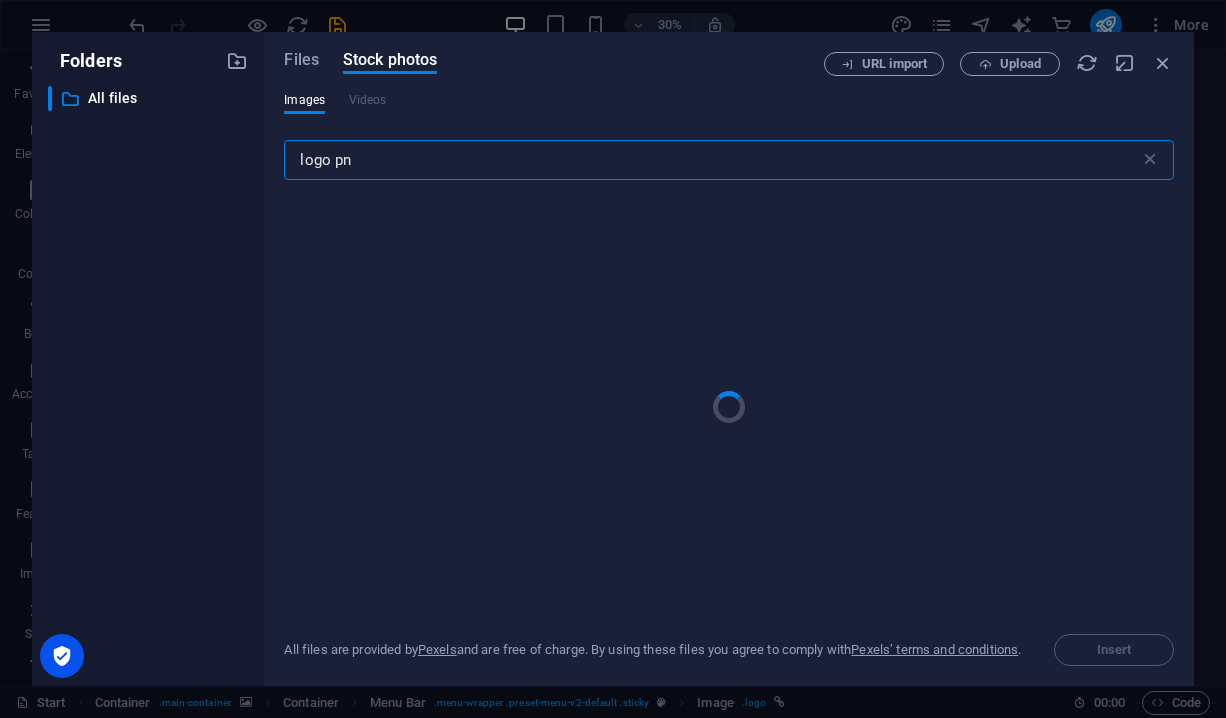 type on "logo png" 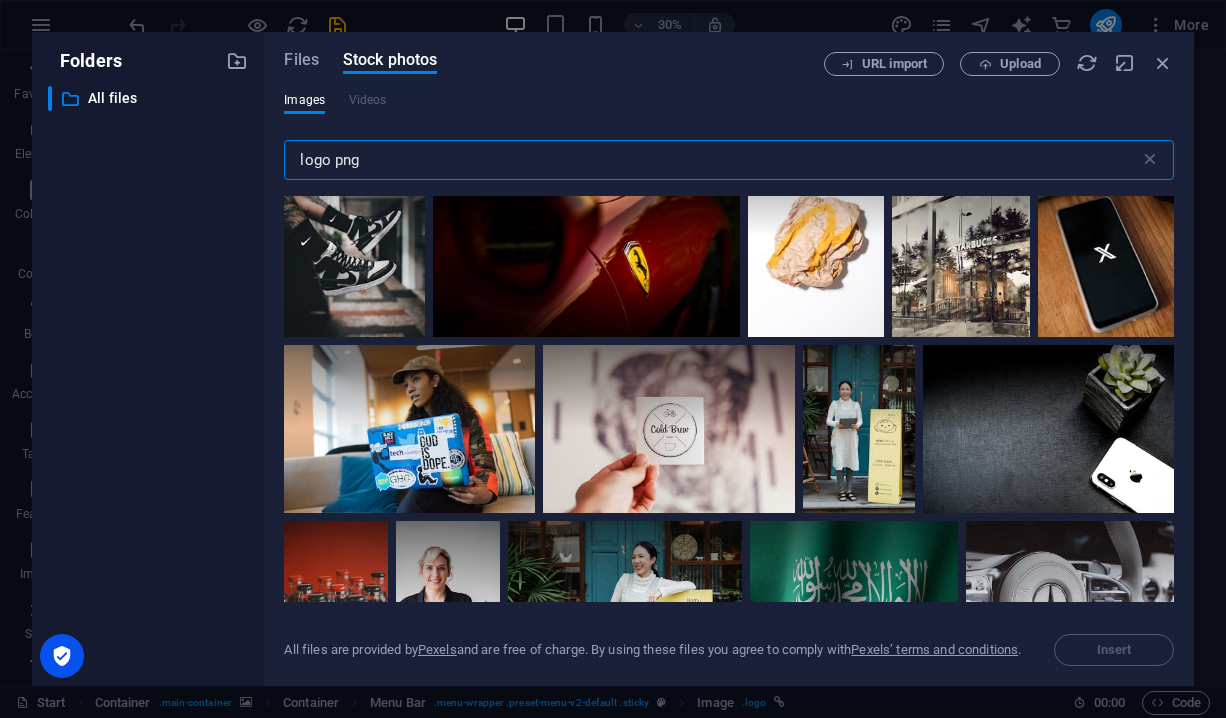 scroll, scrollTop: 1461, scrollLeft: 0, axis: vertical 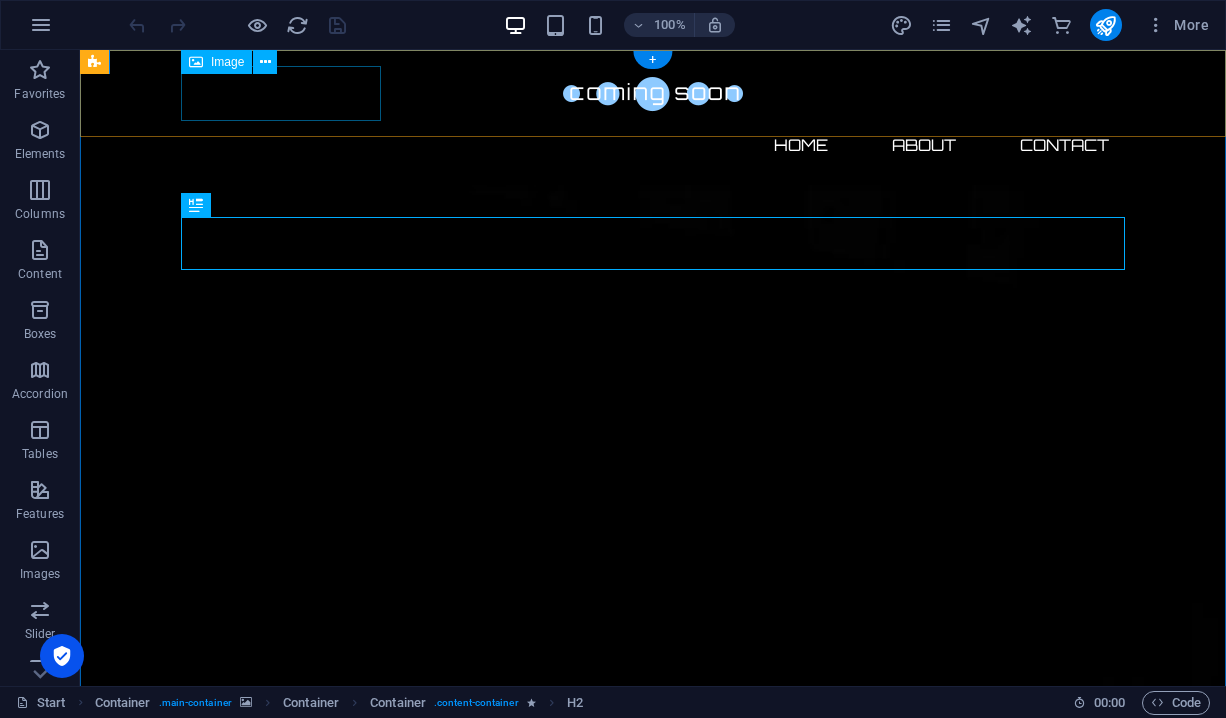 click at bounding box center [653, 93] 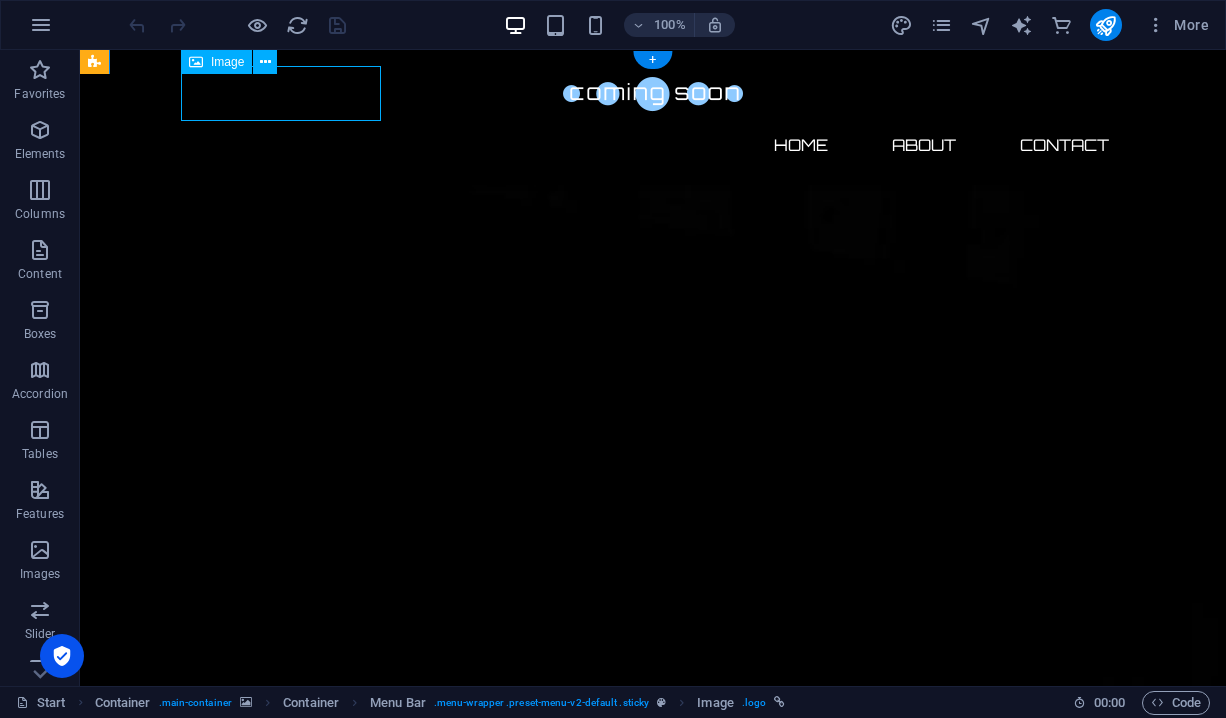 click at bounding box center [653, 93] 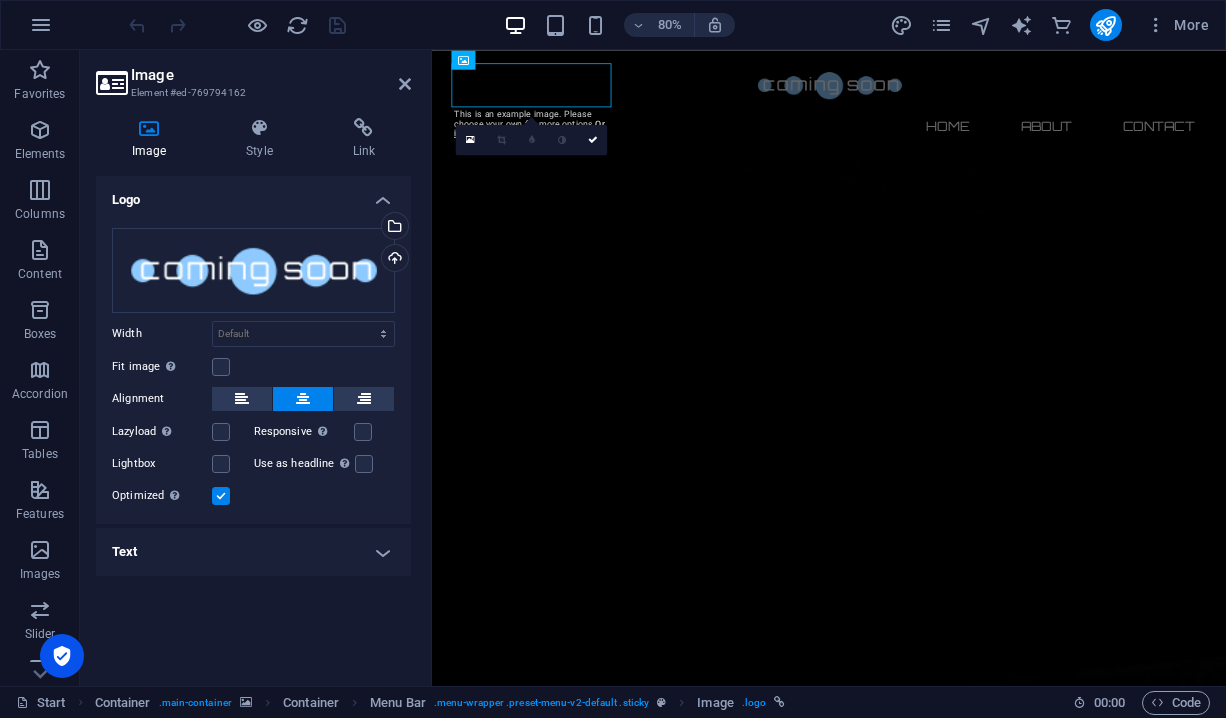 click on "Logo" at bounding box center [253, 194] 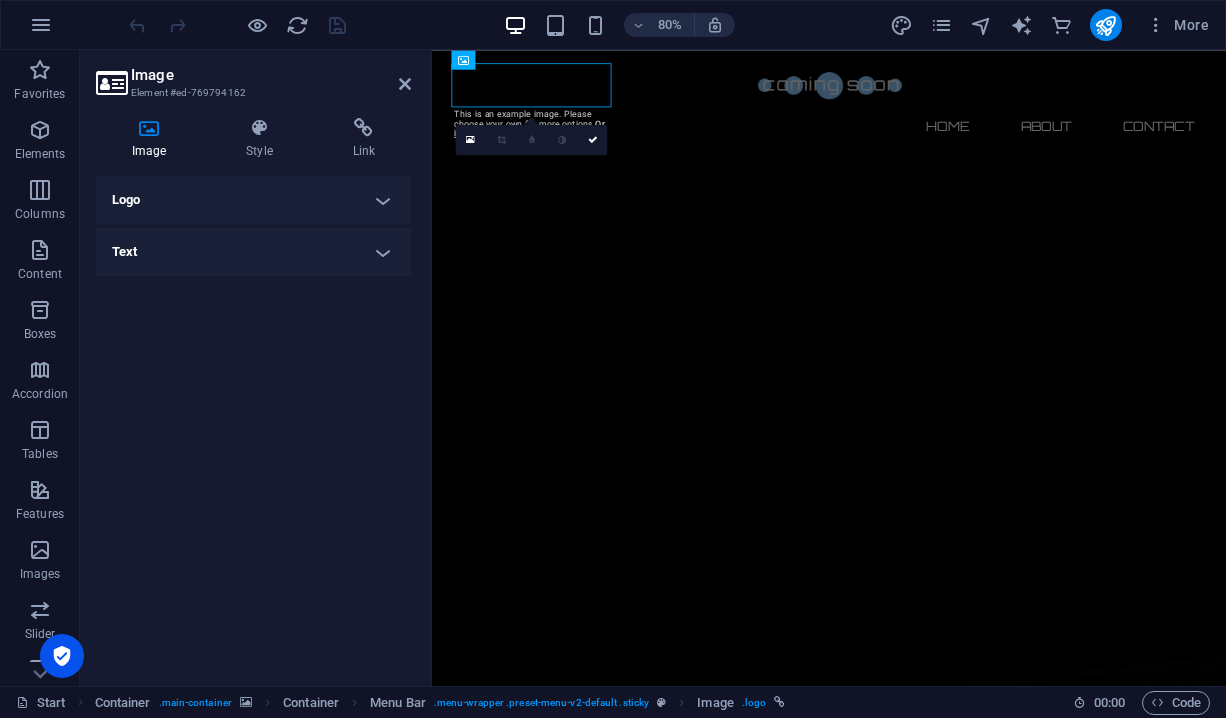 click on "Logo" at bounding box center [253, 200] 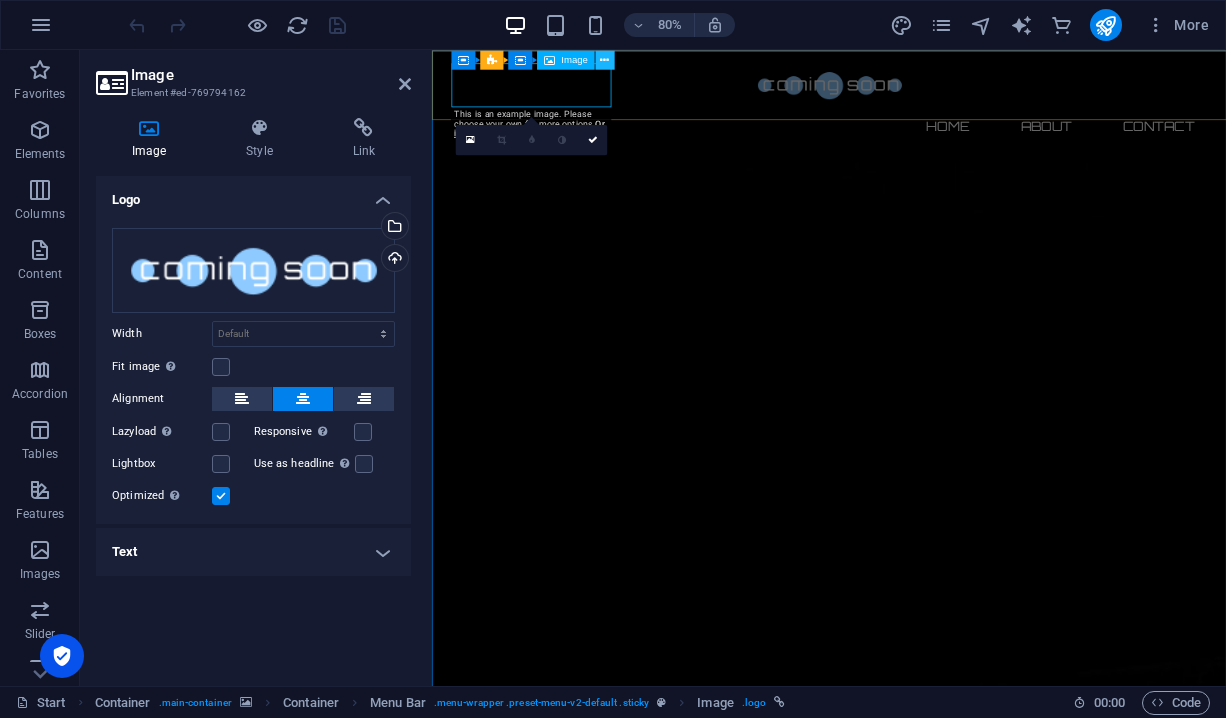 click at bounding box center (604, 59) 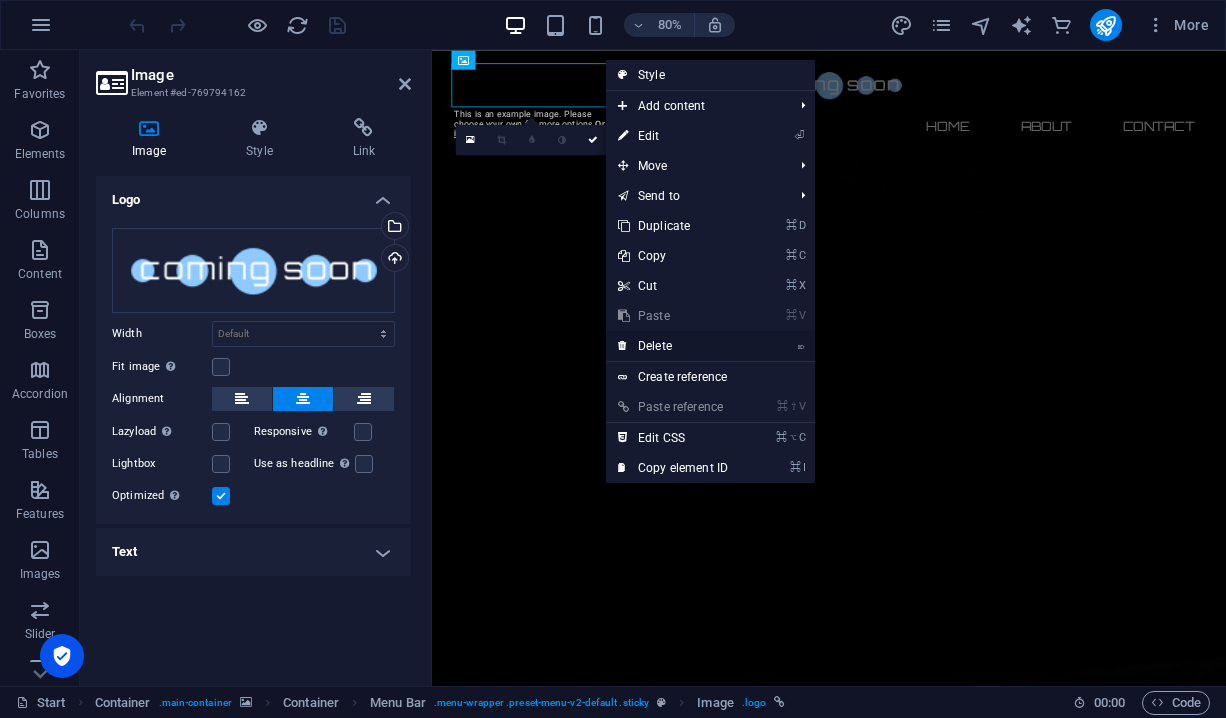 click on "⌦  Delete" at bounding box center (673, 346) 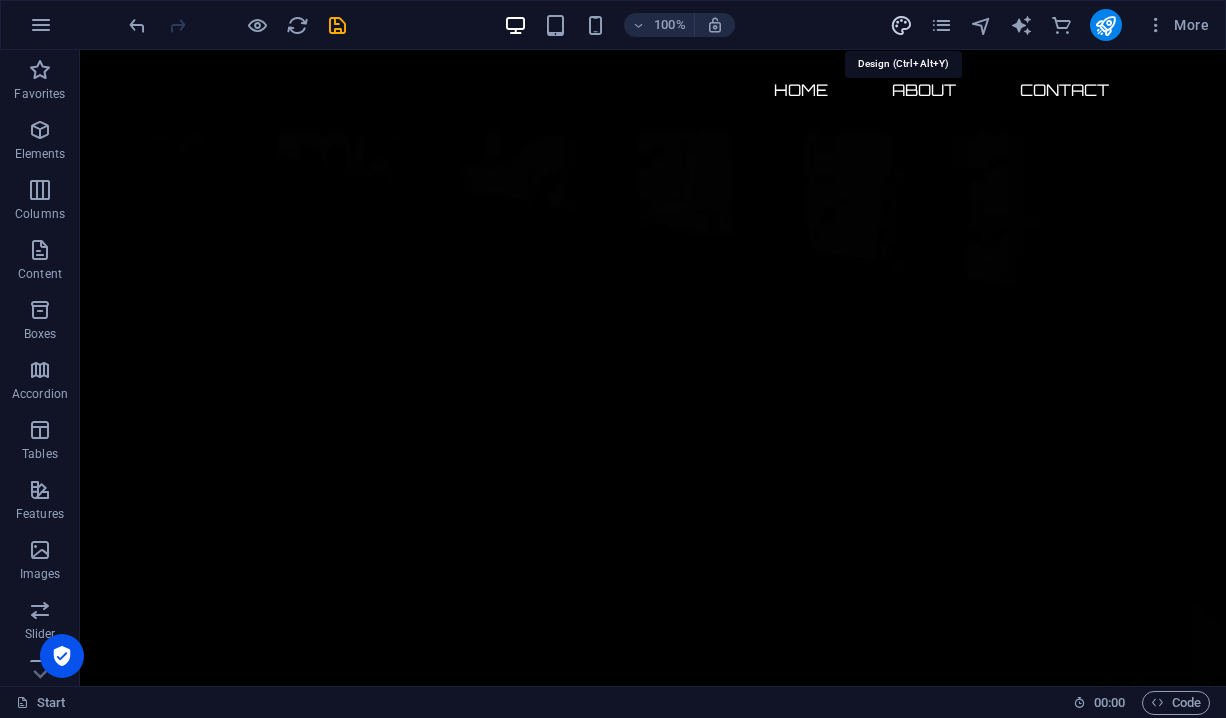 click at bounding box center (901, 25) 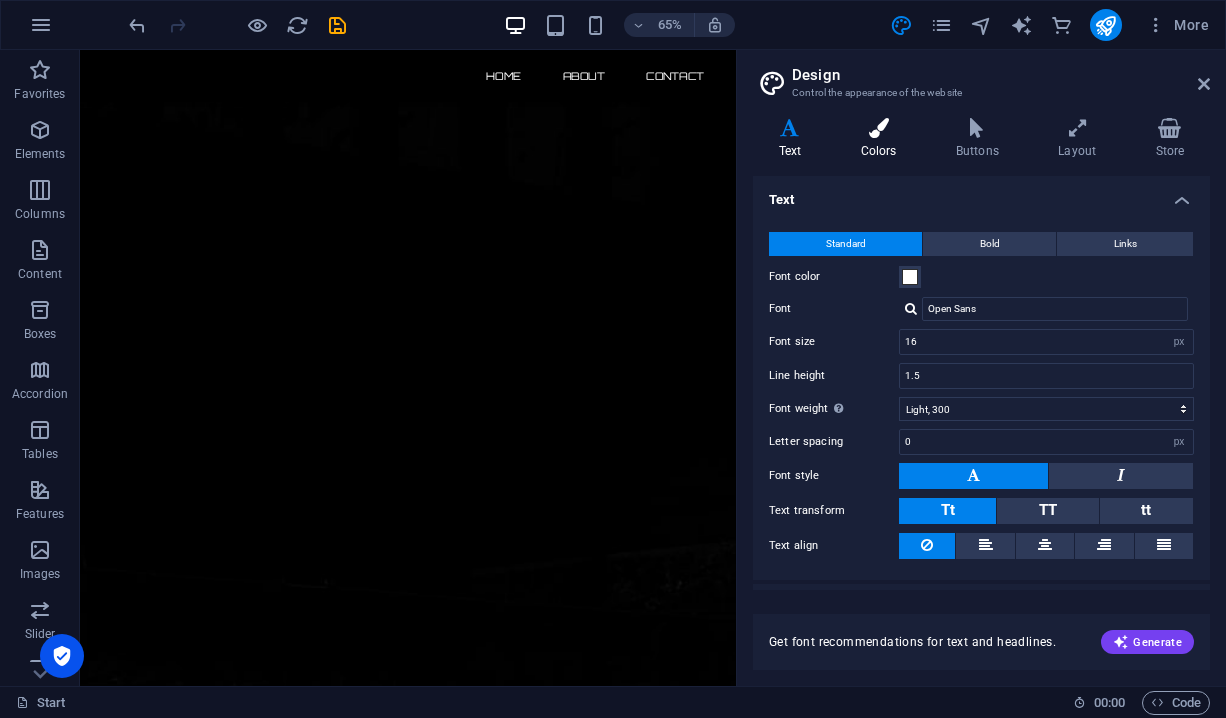 click at bounding box center [878, 128] 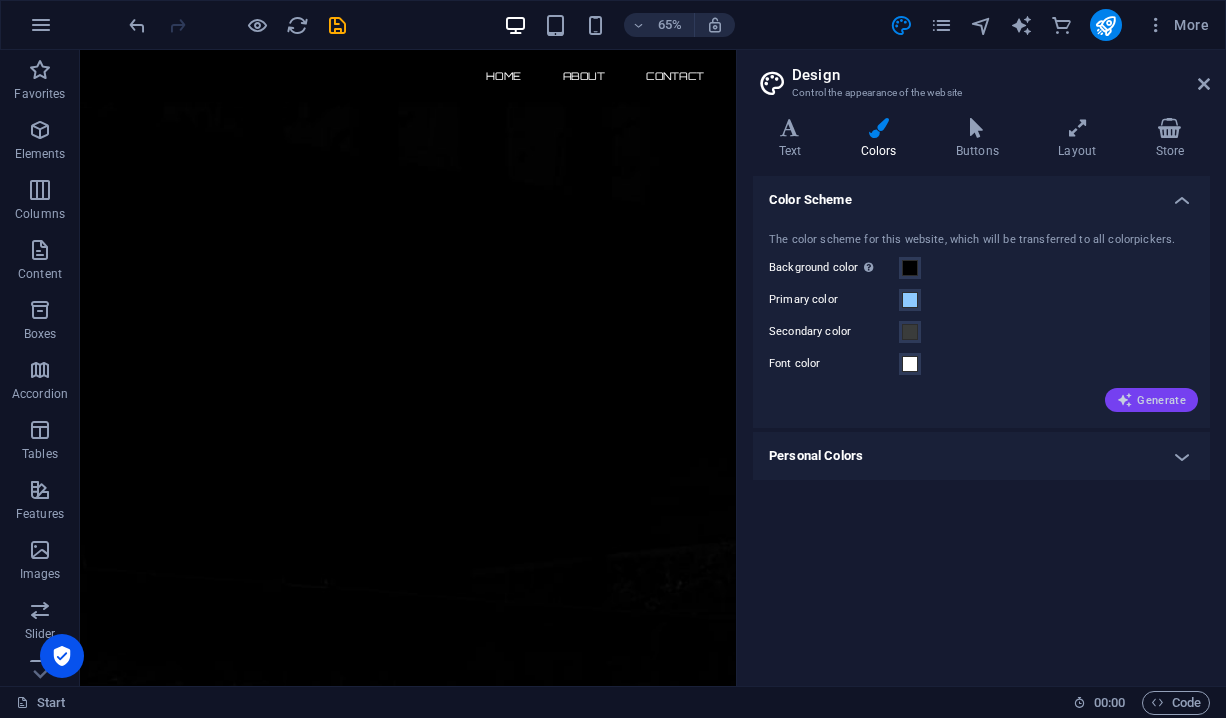 click on "Generate" at bounding box center [1151, 400] 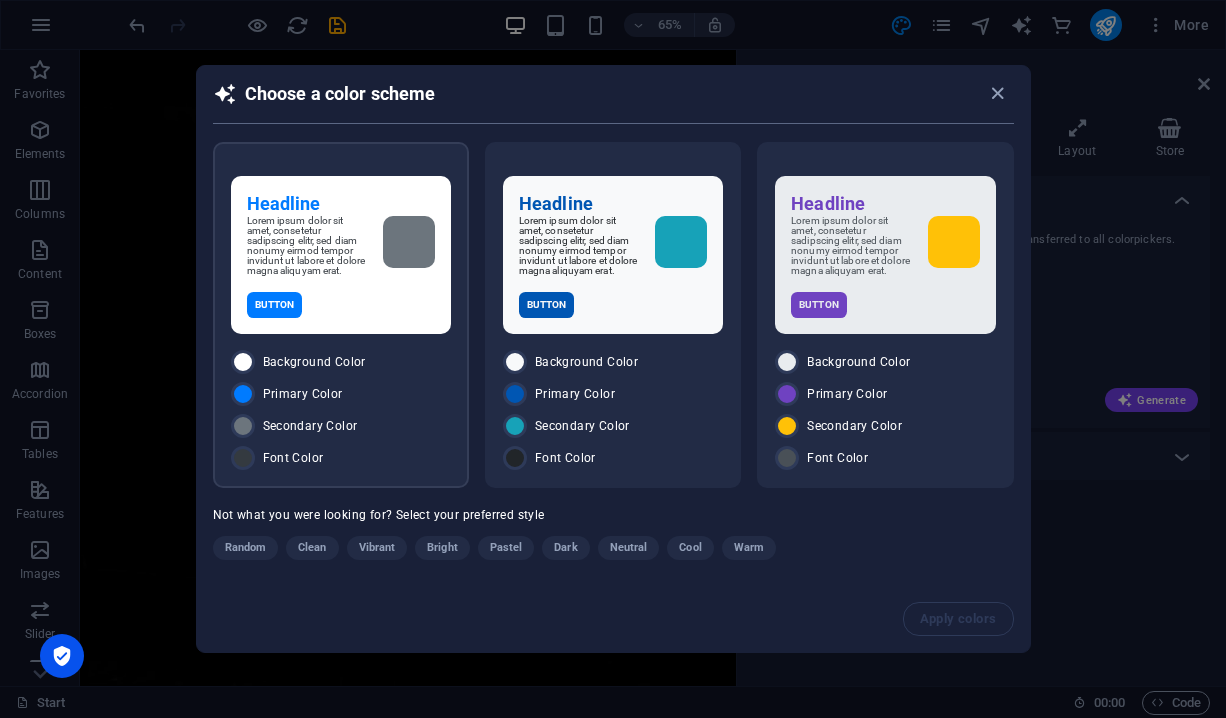 click on "Button" at bounding box center [341, 305] 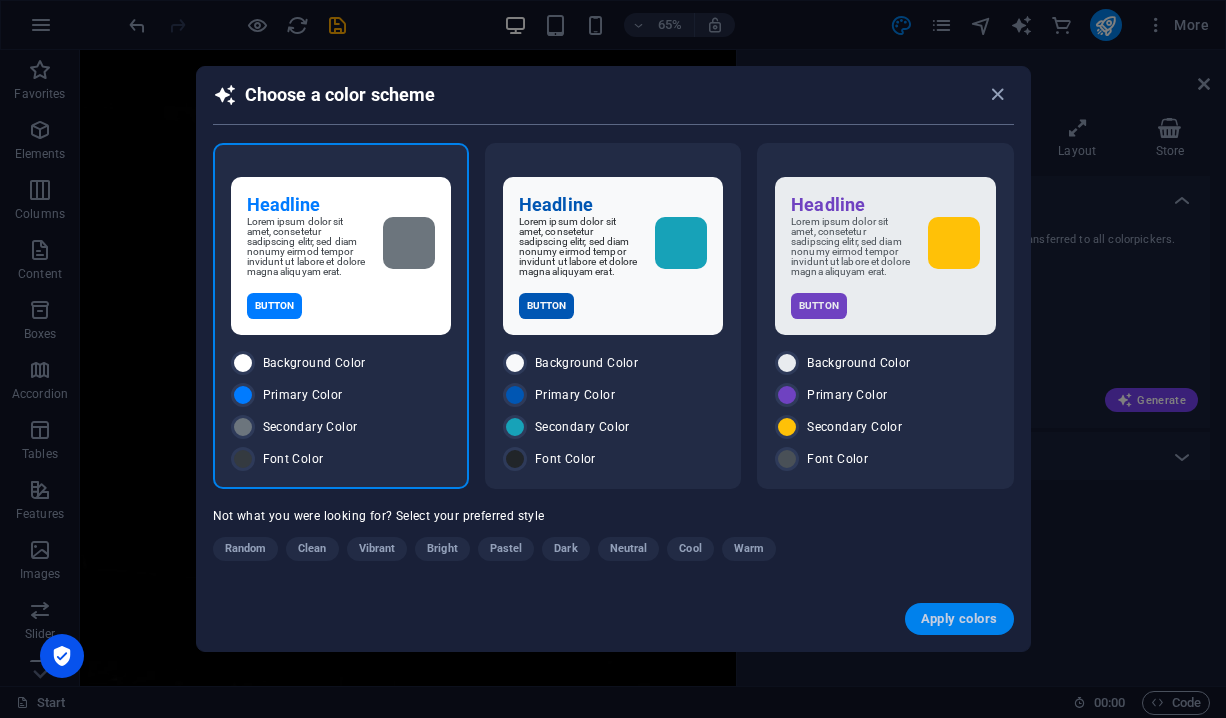 click on "Apply colors" at bounding box center (959, 619) 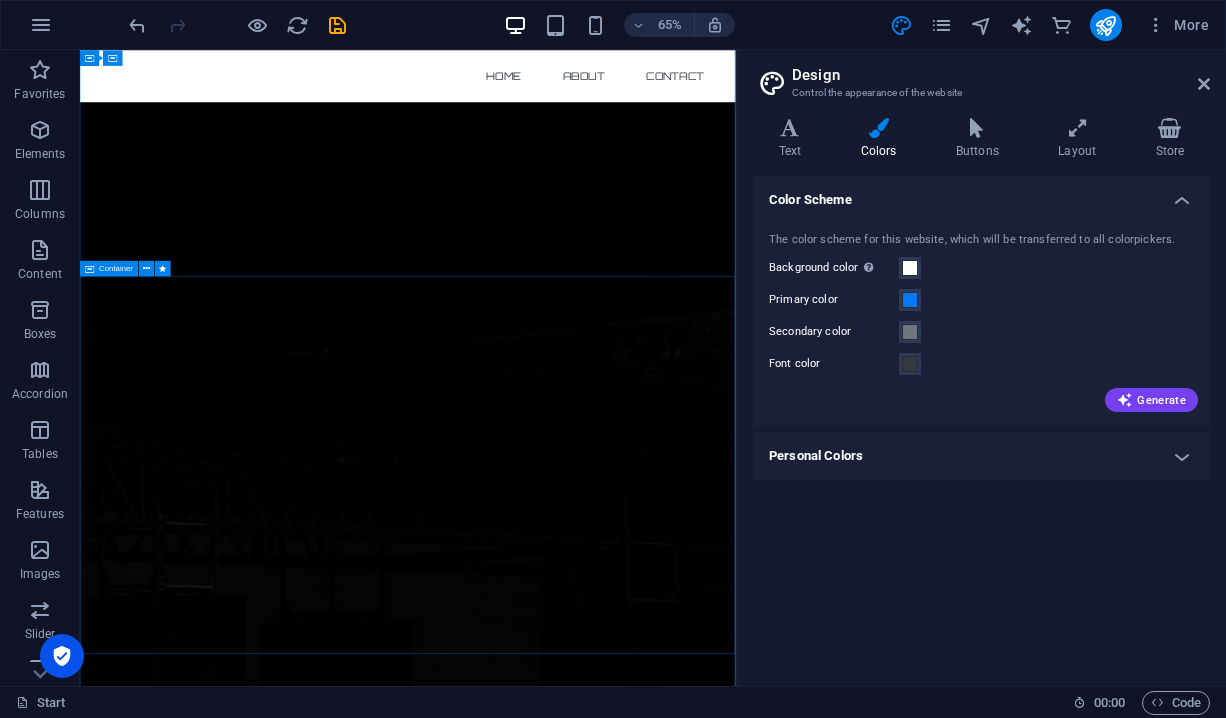 scroll, scrollTop: 416, scrollLeft: 0, axis: vertical 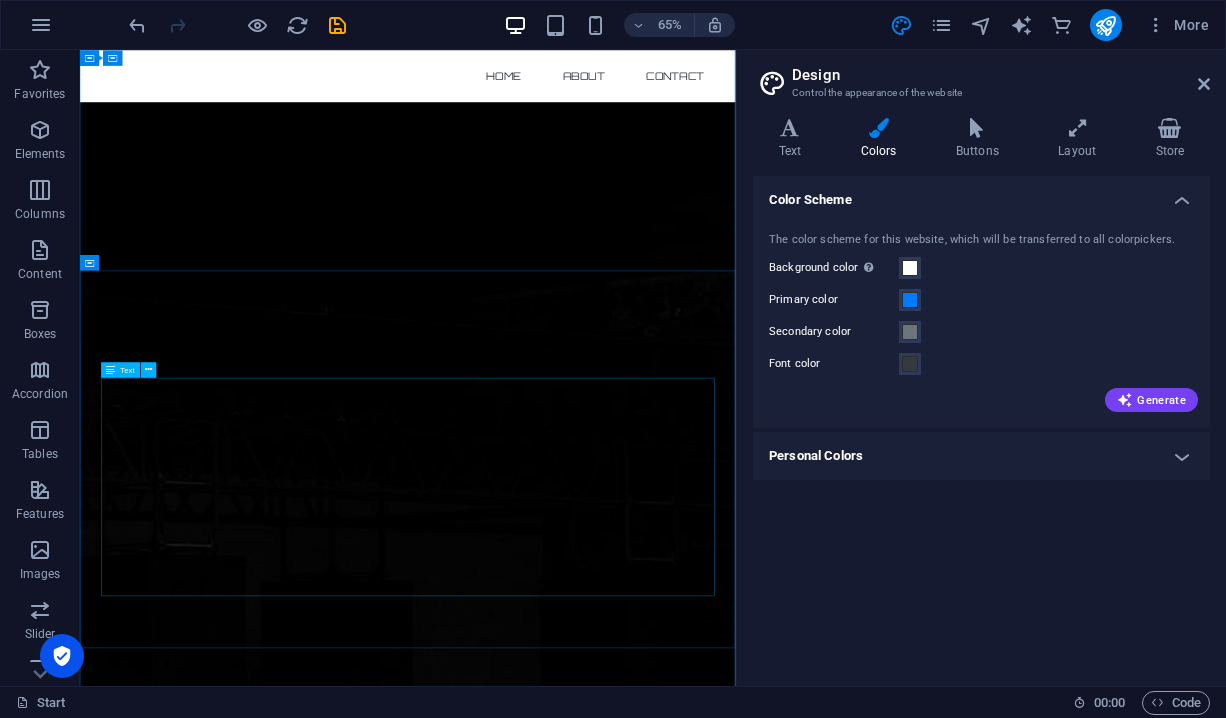 click on "Lorem ipsum dolor sit amet, consetetur sadipscing elitr, sed diam nonumy eirmod tempor invidunt ut labore et dolore magna aliquyam erat, sed diam voluptua. At vero eos et accusam et justo duo dolores et ea rebum. Stet clita kasd gubergren, no sea takimata sanctus est Lorem ipsum dolor sit amet. Lorem ipsum dolor sit amet, consetetur sadipscing elitr, sed diam nonumy eirmod tempor invidunt ut labore et dolore magna aliquyam erat, sed diam voluptua. At vero eos et accusam et justo duo dolores et ea rebum. Stet clita kasd gubergren, no sea takimata sanctus est Lorem ipsum dolor sit amet. Lorem ipsum dolor sit amet, consetetur sadipscing elitr, sed diam nonumy eirmod tempor invidunt ut labore et dolore magna aliquyam erat, sed diam voluptua. At vero eos et accusam et justo duo dolores et ea rebum. Stet clita kasd gubergren, no sea takimata sanctus est Lorem ipsum dolor sit amet." at bounding box center [585, 3261] 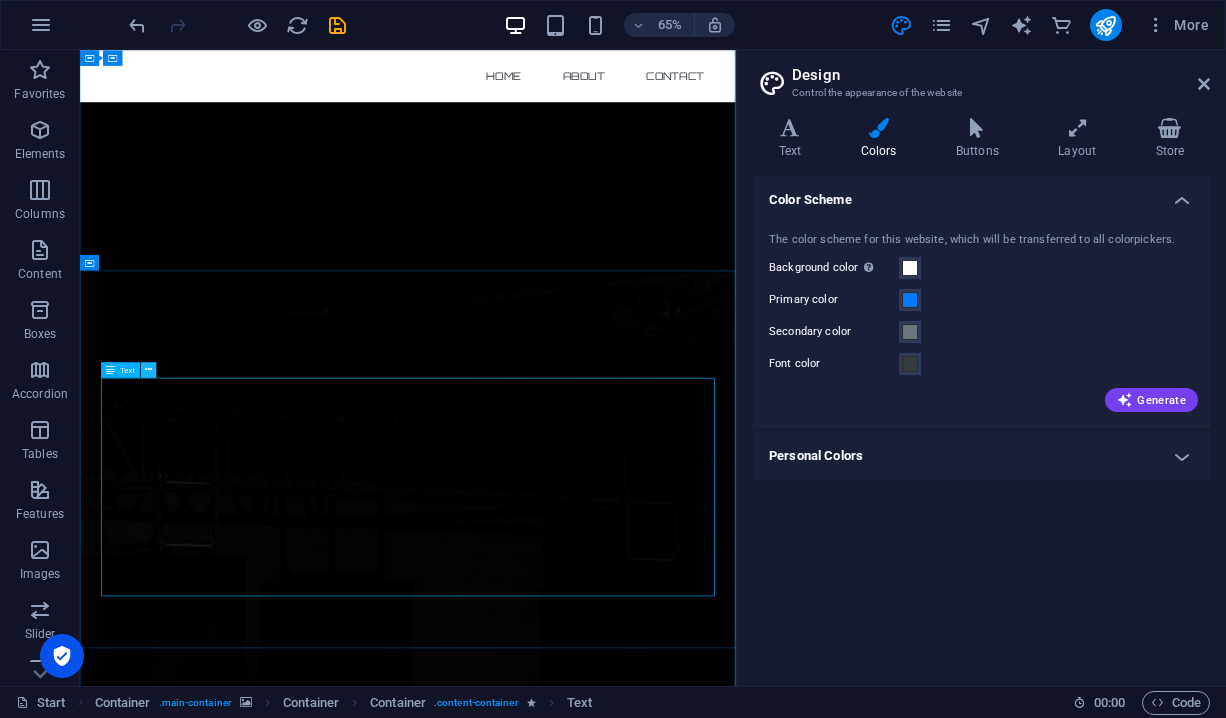 click at bounding box center [148, 370] 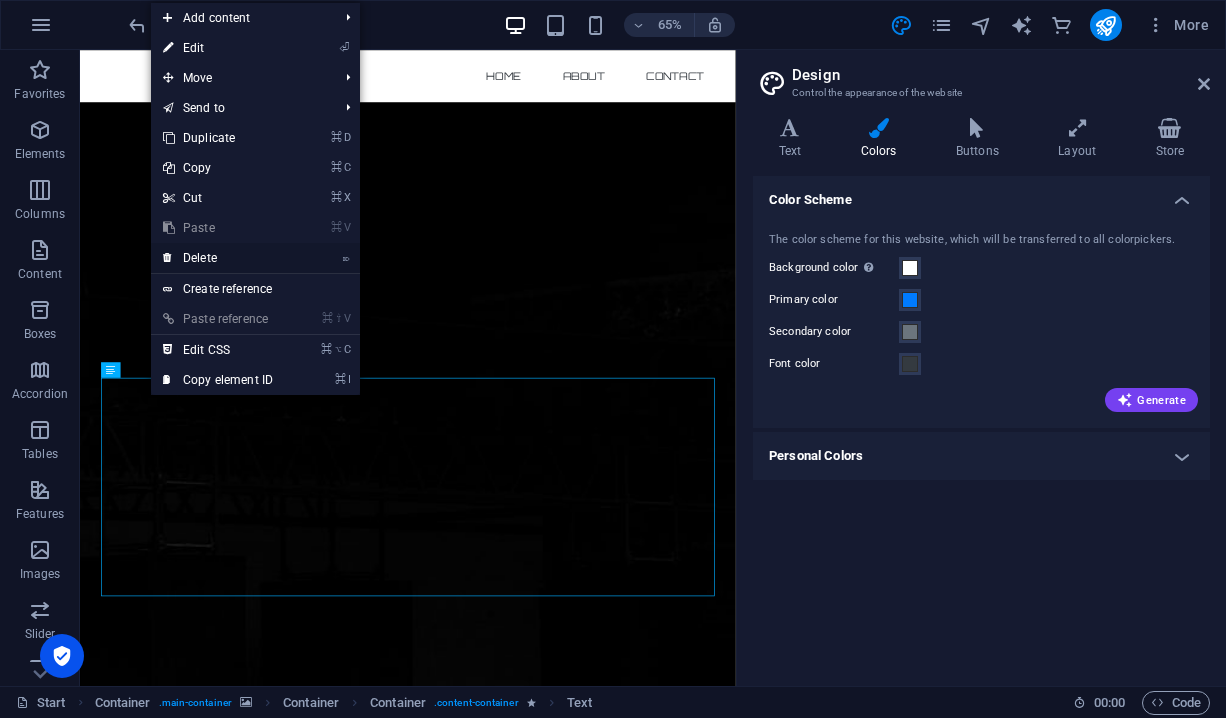 click on "⌦  Delete" at bounding box center (218, 258) 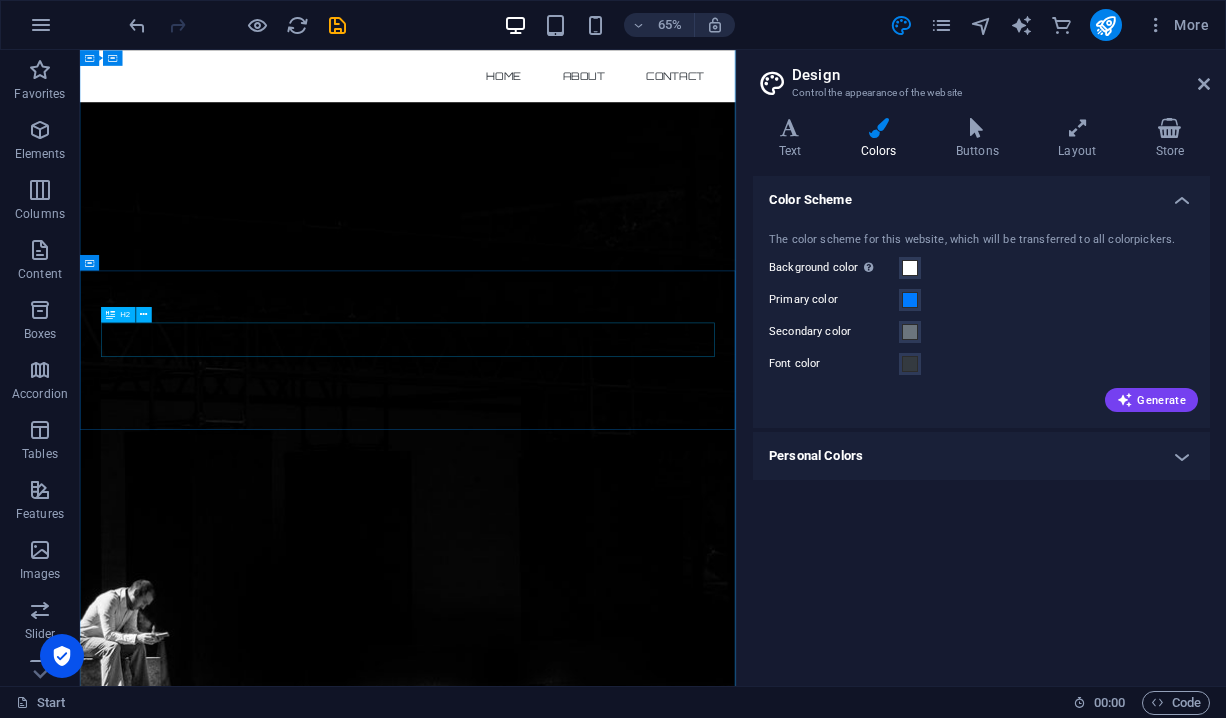 click on "About us" at bounding box center (585, 2698) 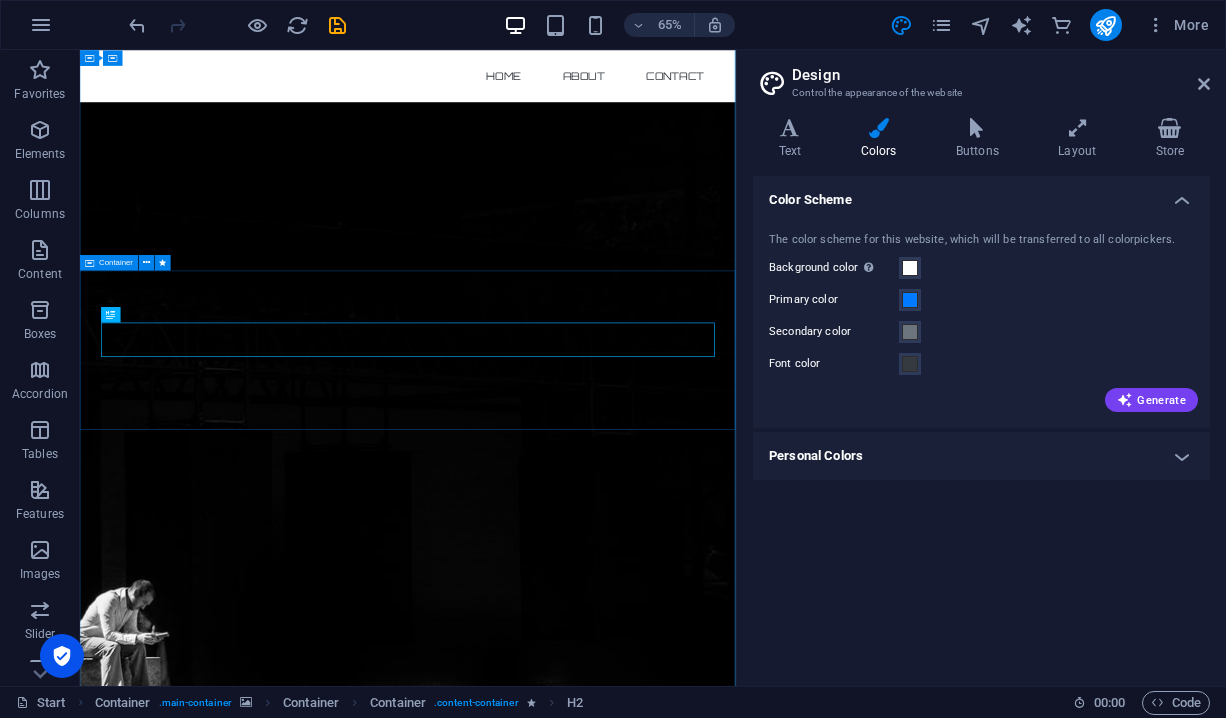 click on "About us" at bounding box center [584, 2714] 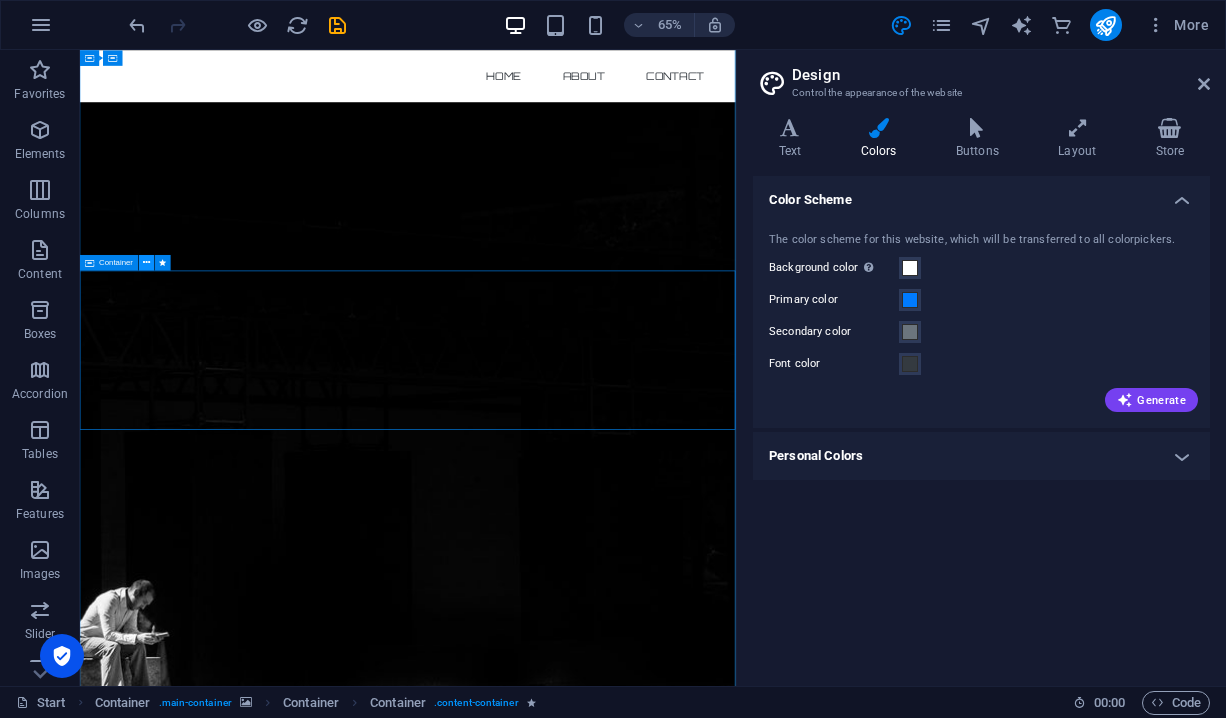 click at bounding box center [146, 263] 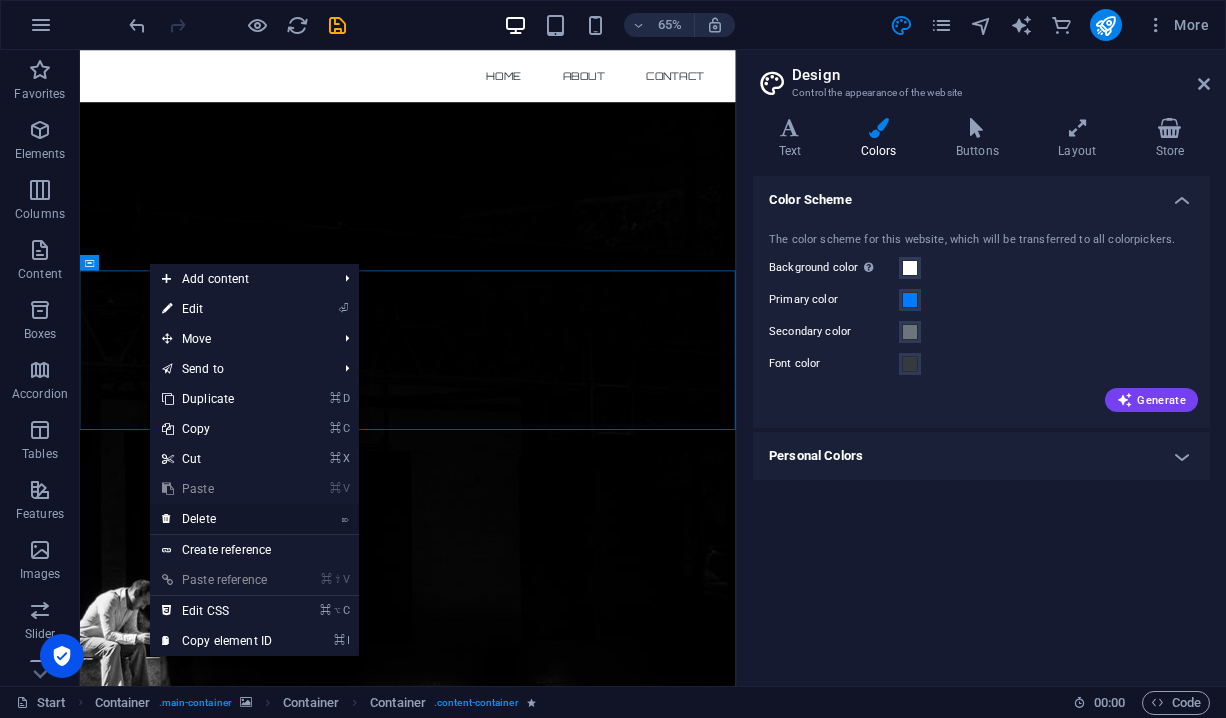 click on "⌦  Delete" at bounding box center [217, 519] 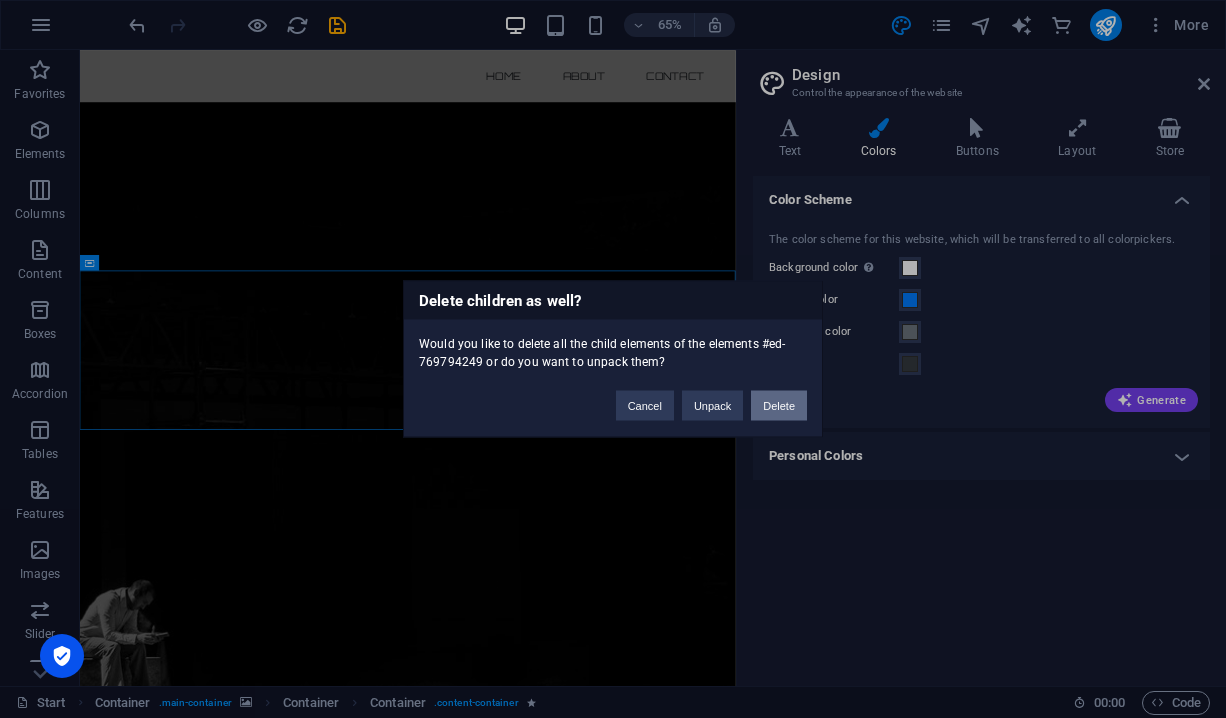 click on "Delete" at bounding box center (779, 406) 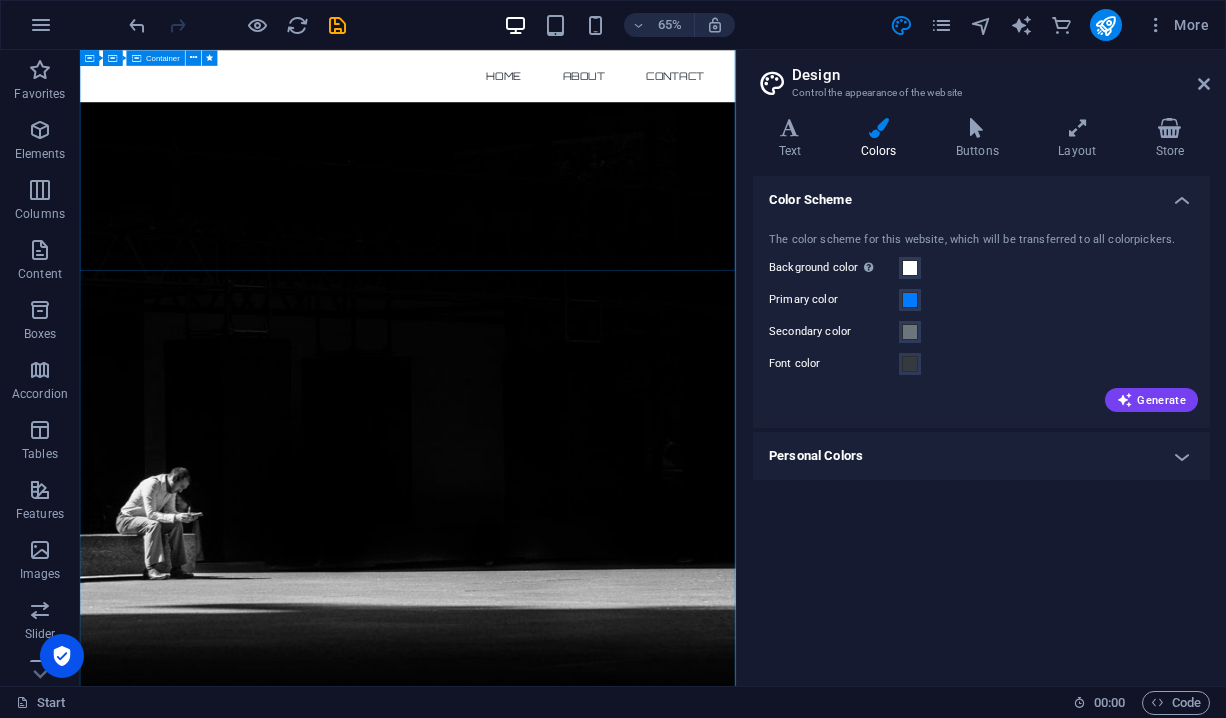 click on "The waiting is going to end soon... 0 Days 0 Hours 0 Minutes 0 Seconds Our website is under construction. We`ll be here soon with our new awesome site, subscribe to be notified.  Notify me   I have read and understand the privacy policy. Unreadable? Regenerate" at bounding box center [584, 1738] 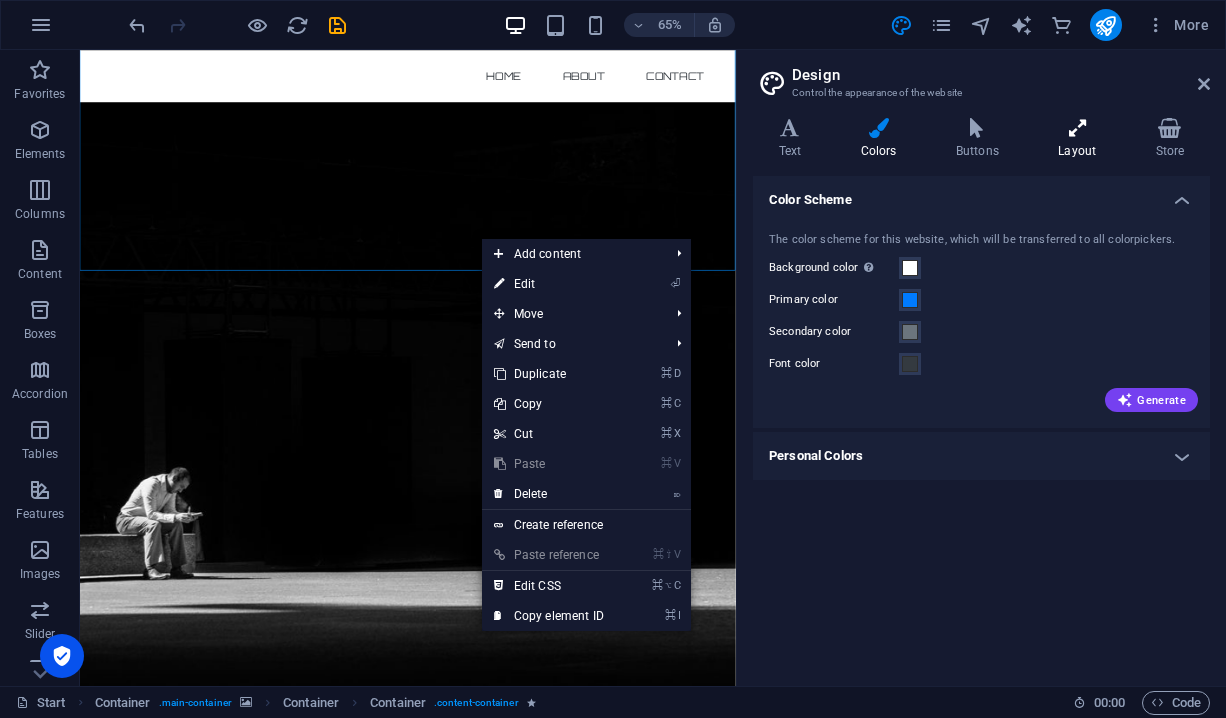 click on "Layout" at bounding box center (1081, 139) 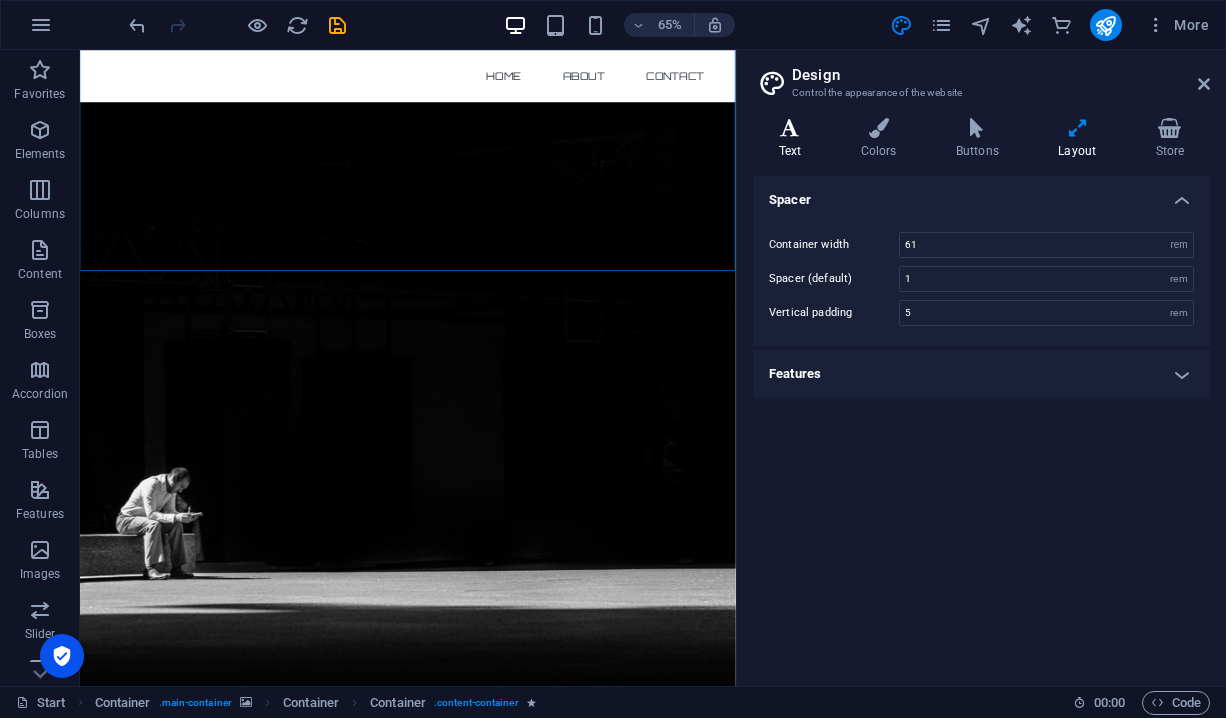 click at bounding box center (790, 128) 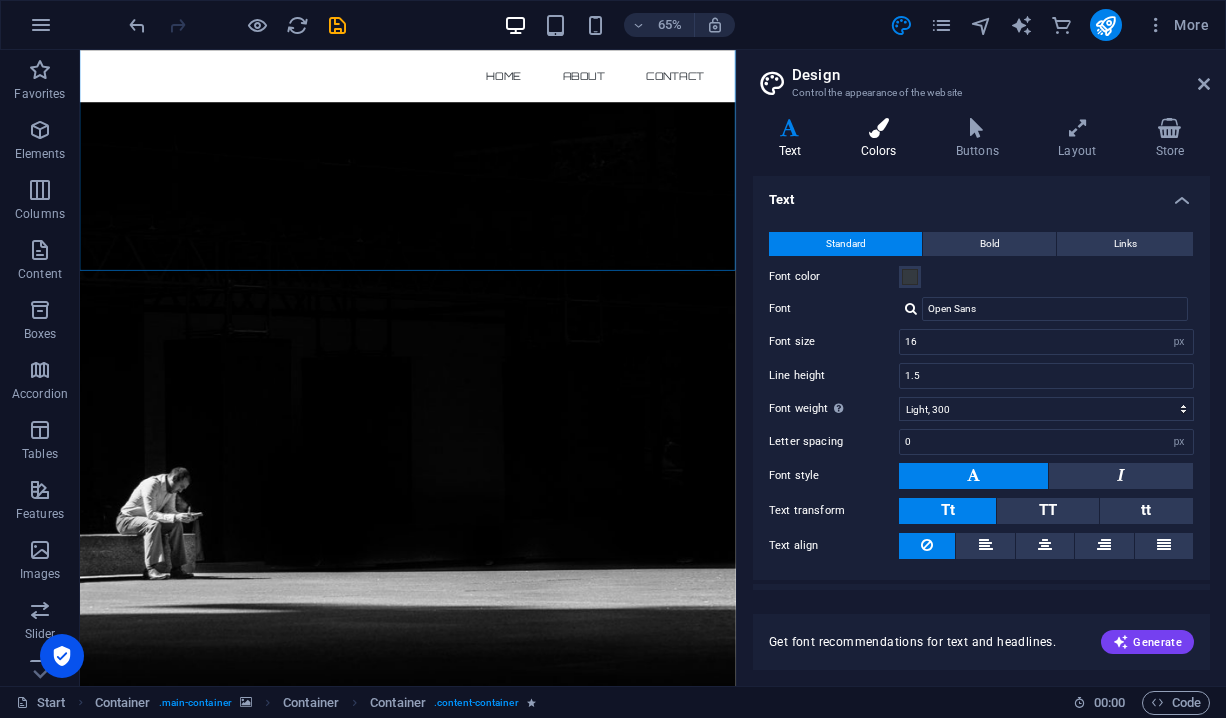 click at bounding box center [878, 128] 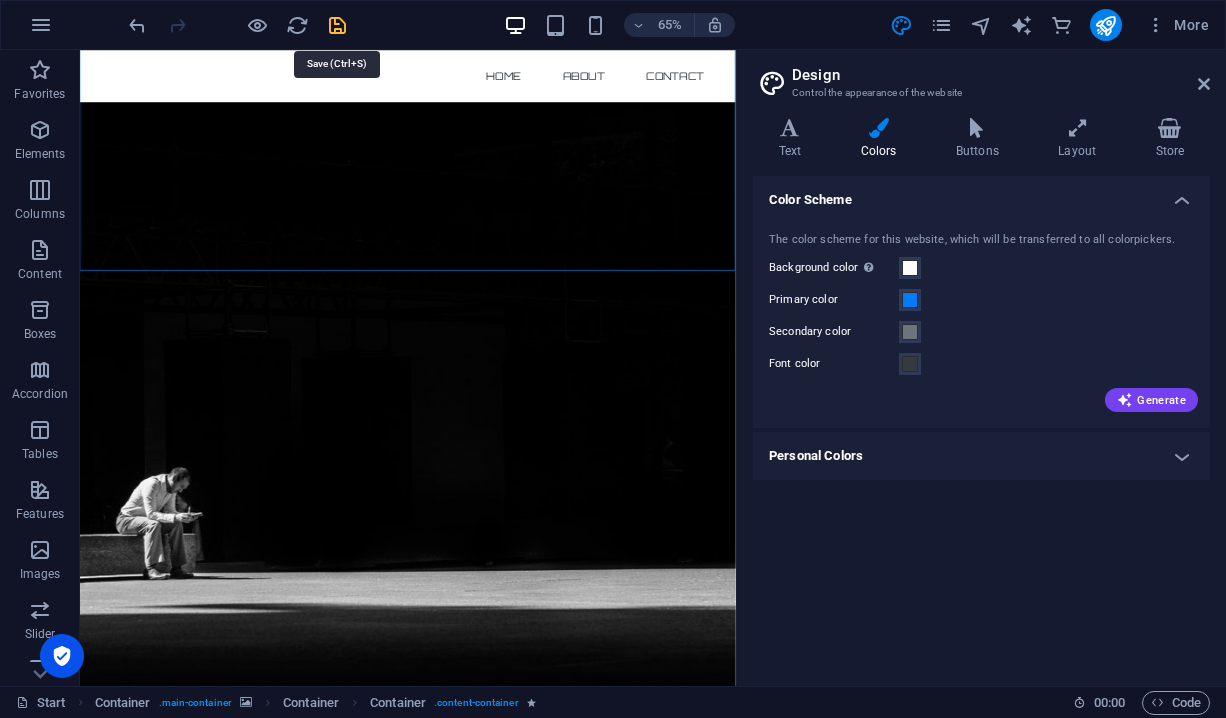 click at bounding box center (337, 25) 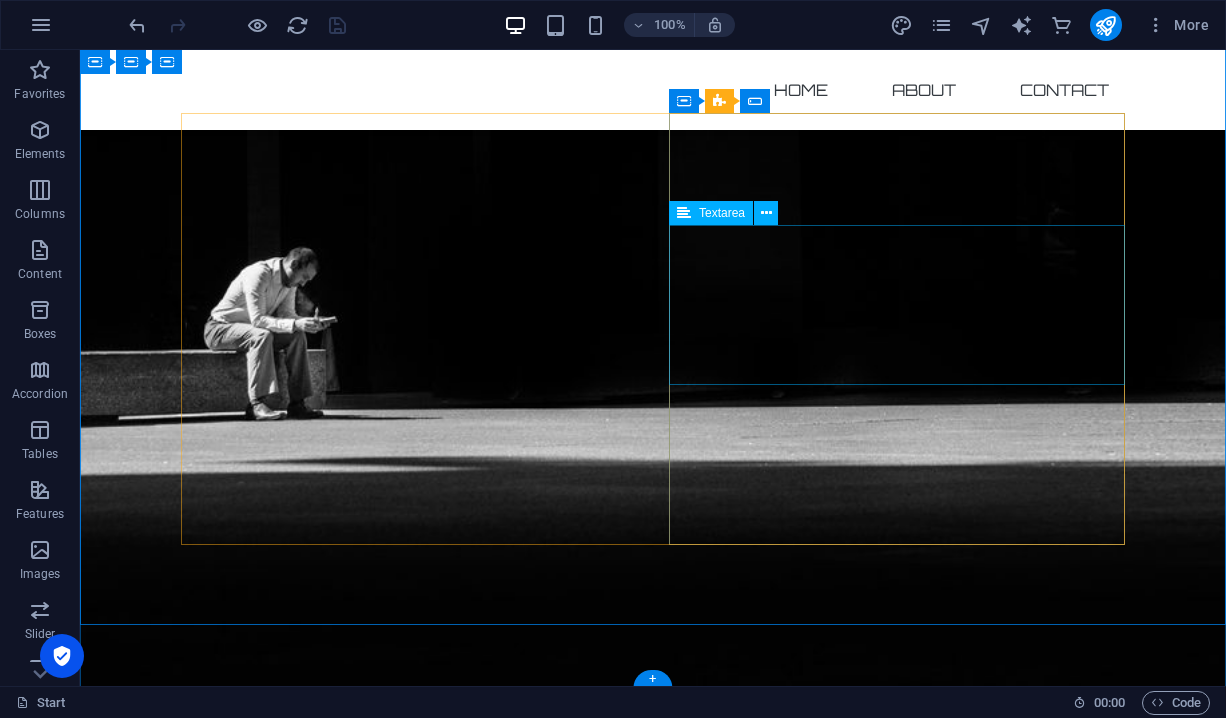 scroll, scrollTop: 851, scrollLeft: 0, axis: vertical 